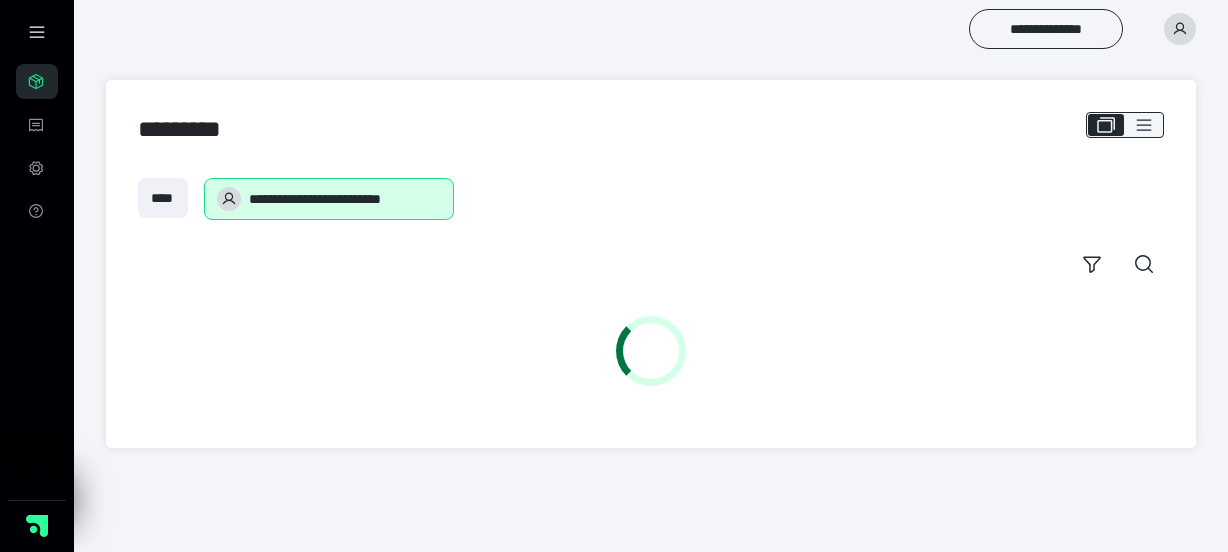 scroll, scrollTop: 0, scrollLeft: 0, axis: both 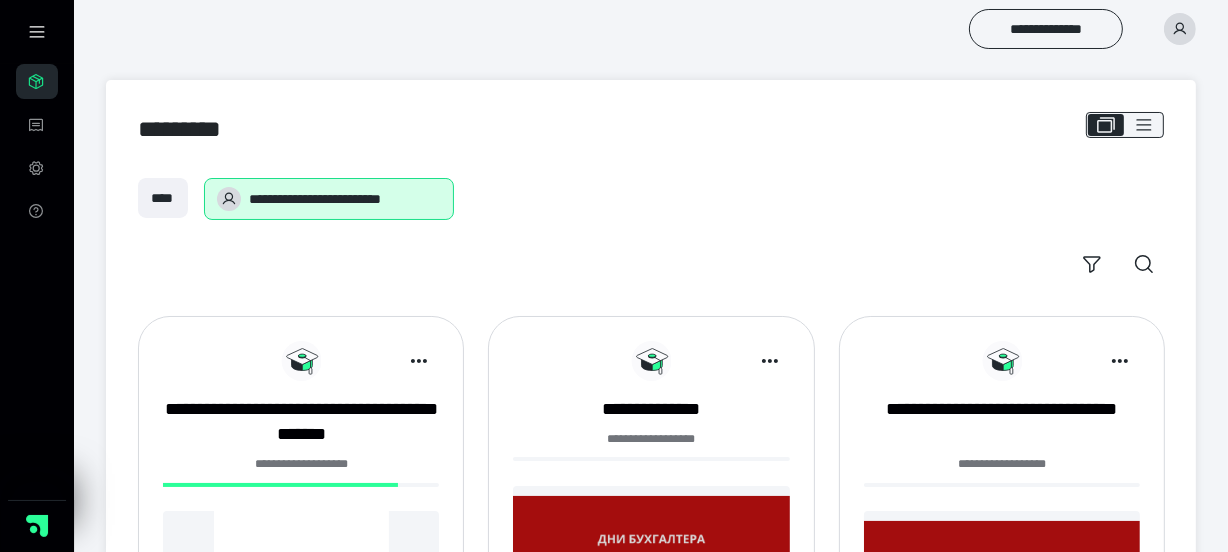 drag, startPoint x: 663, startPoint y: 37, endPoint x: 483, endPoint y: 42, distance: 180.06943 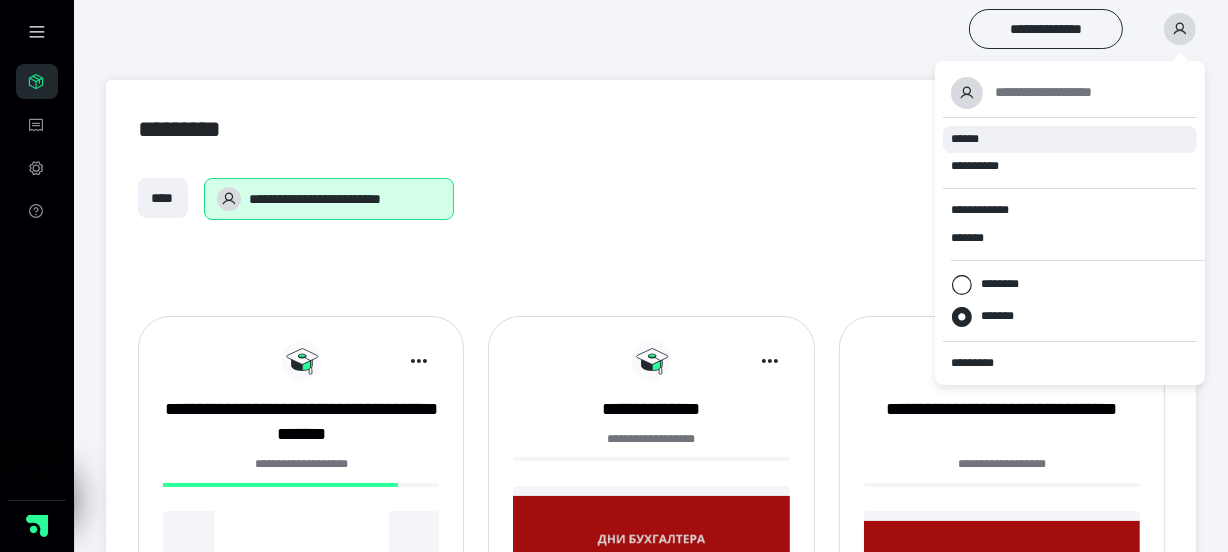 click on "******" at bounding box center (965, 139) 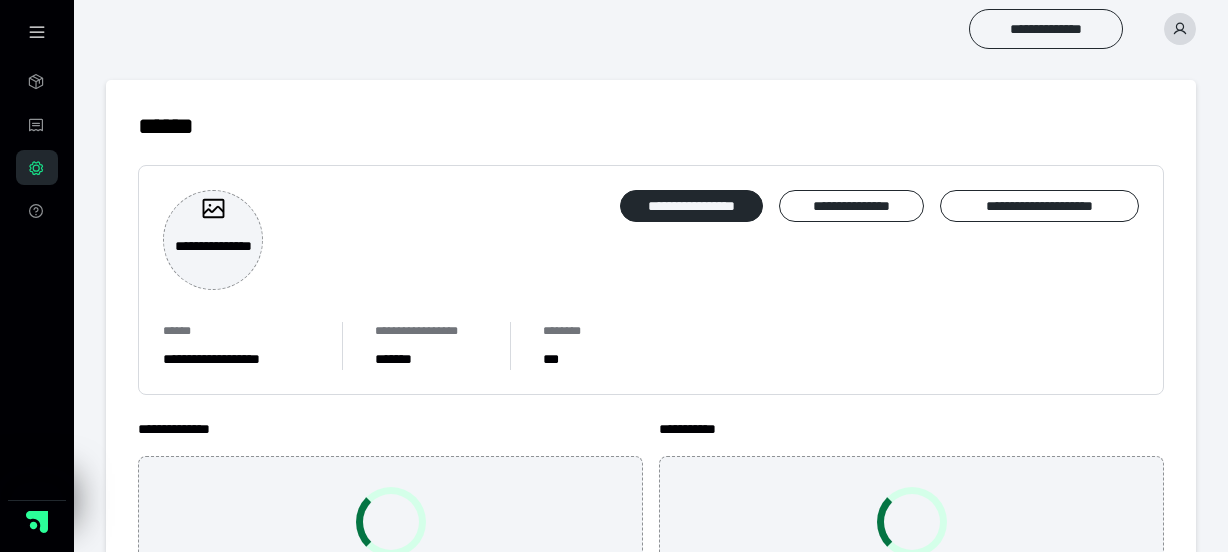 scroll, scrollTop: 0, scrollLeft: 0, axis: both 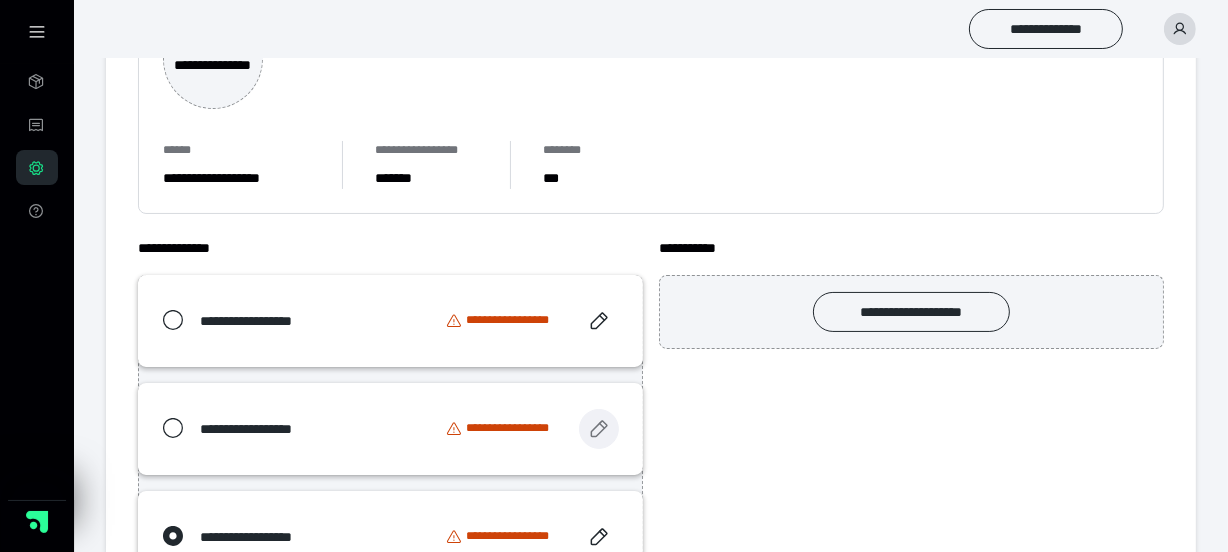 click 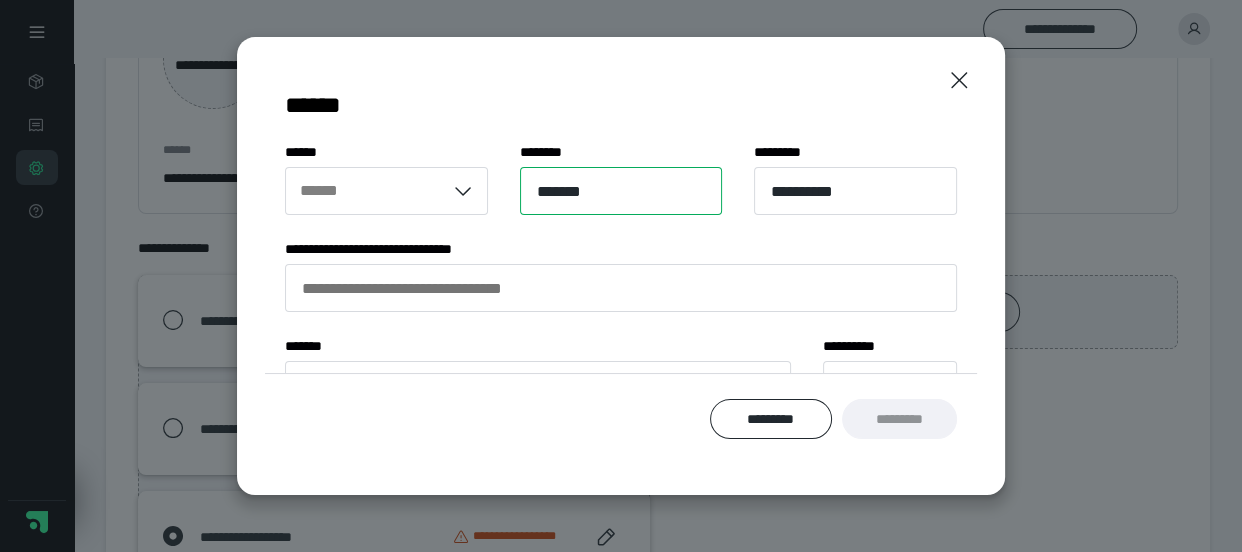 click on "*******" at bounding box center (621, 191) 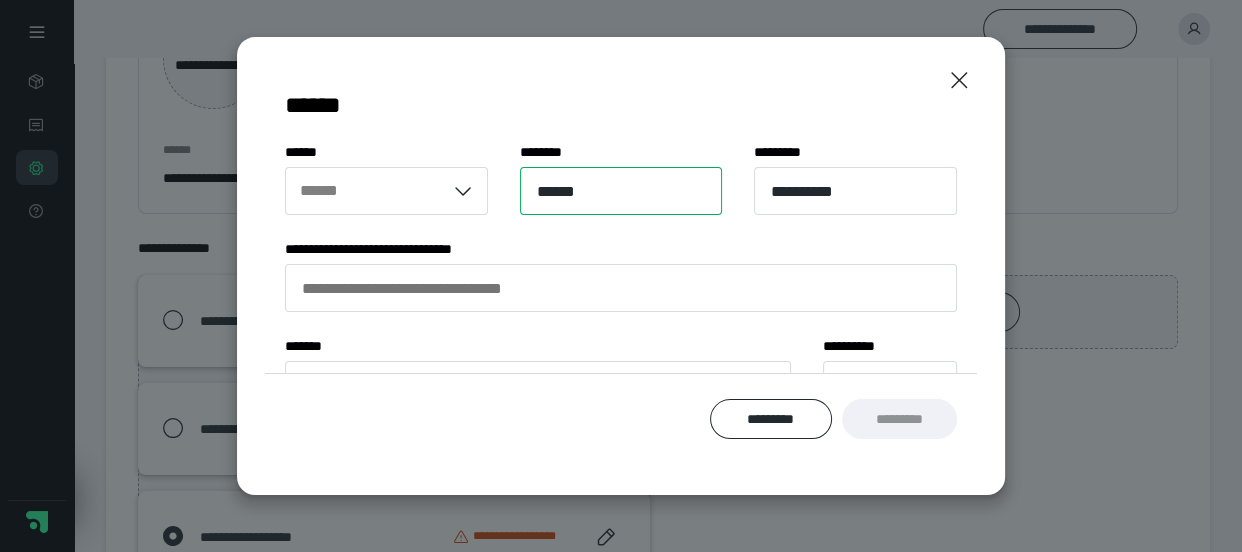 type on "*******" 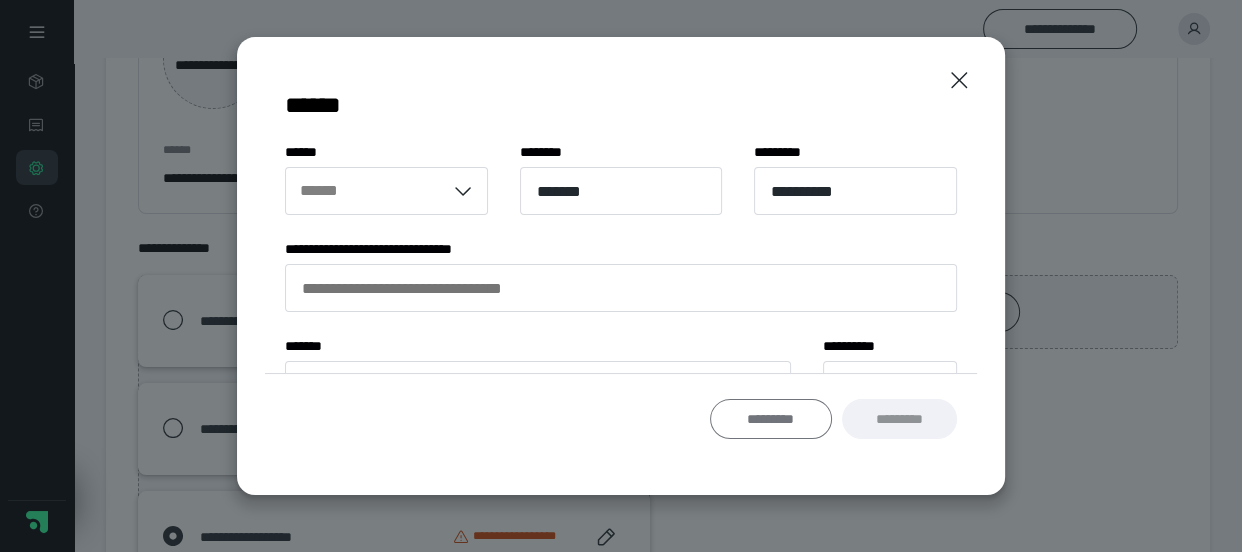 click on "*********" at bounding box center [770, 419] 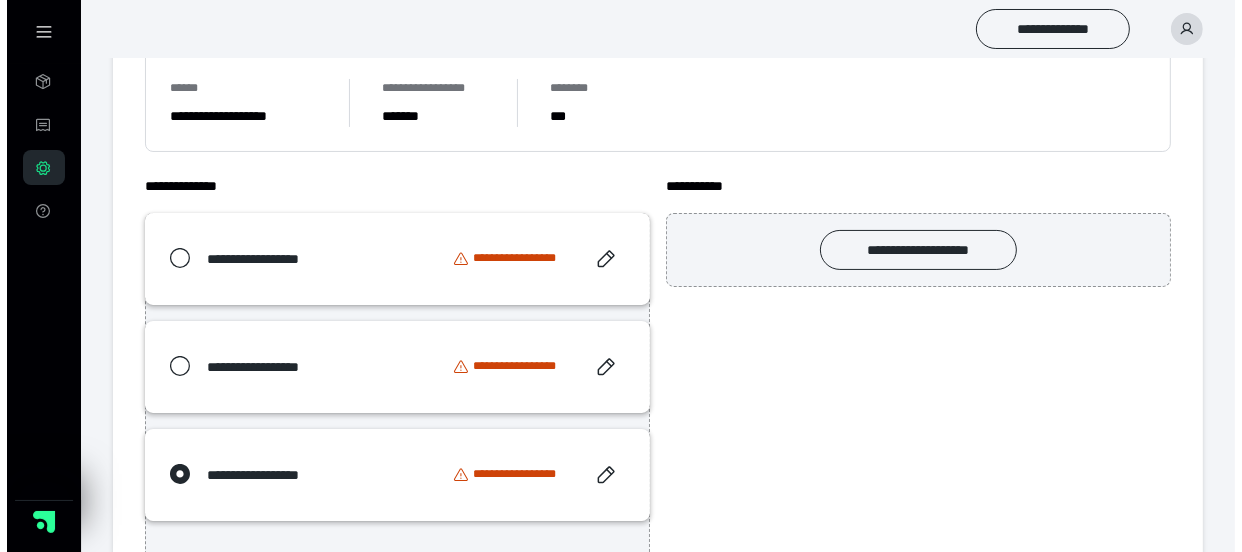 scroll, scrollTop: 272, scrollLeft: 0, axis: vertical 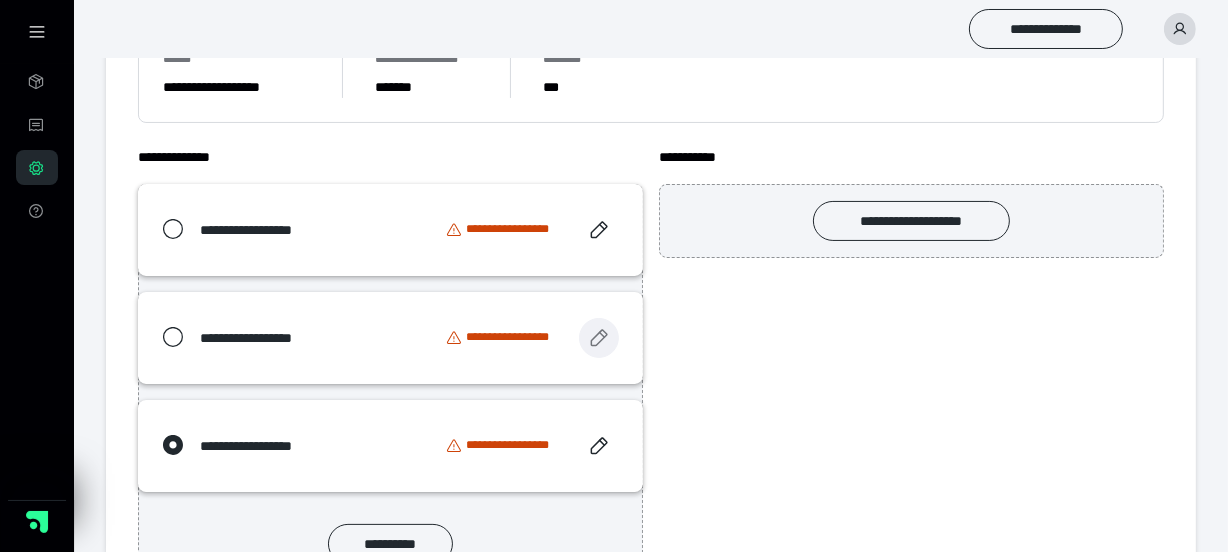 click 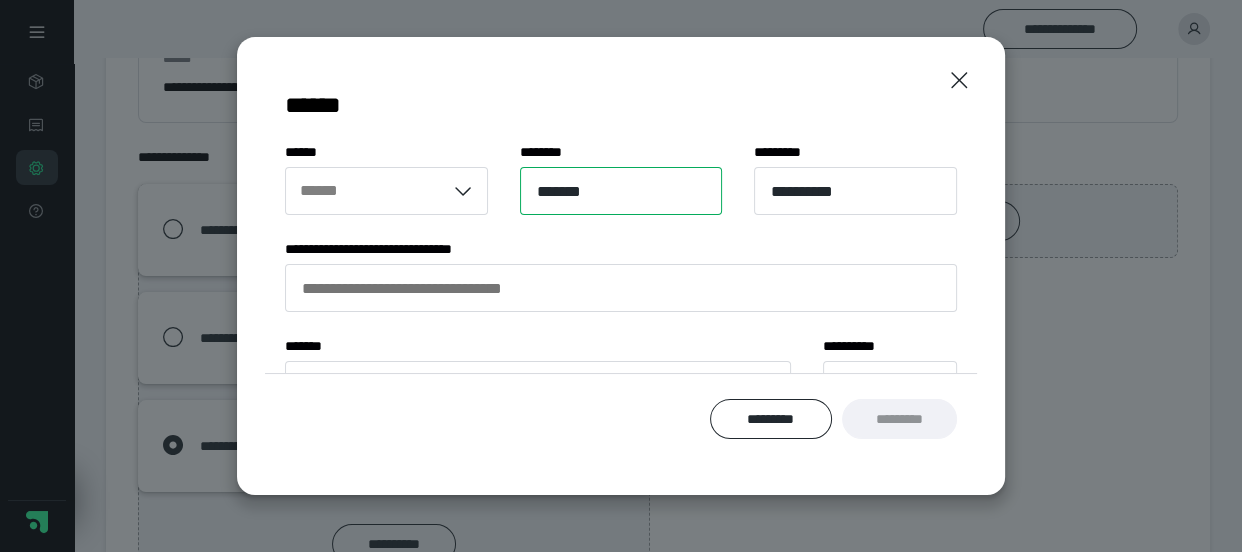 click on "*******" at bounding box center [621, 191] 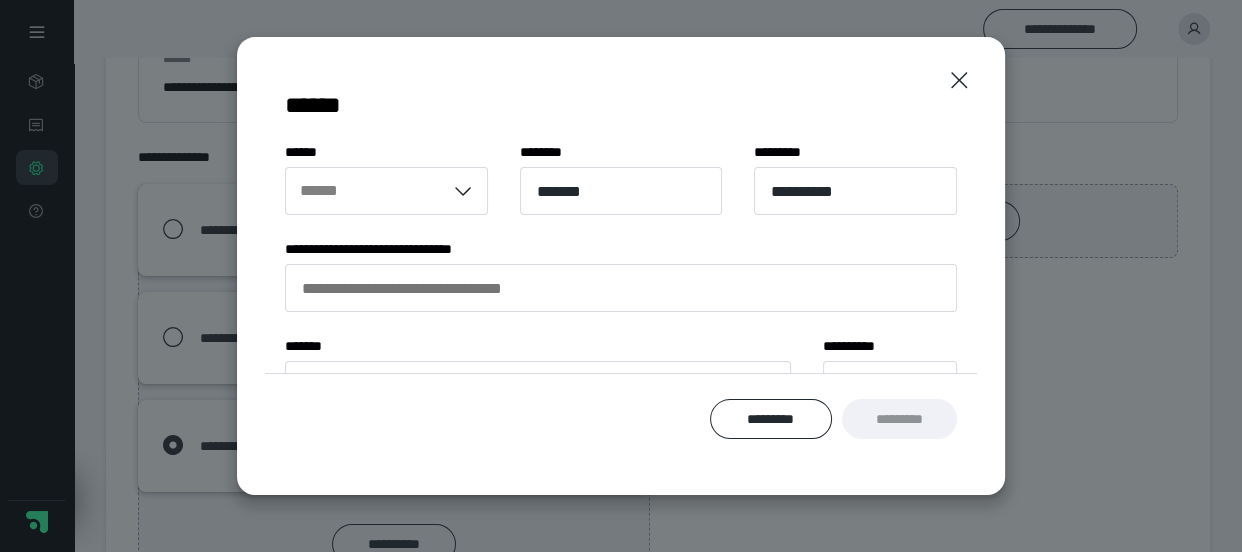 click on "****** *" at bounding box center (532, 346) 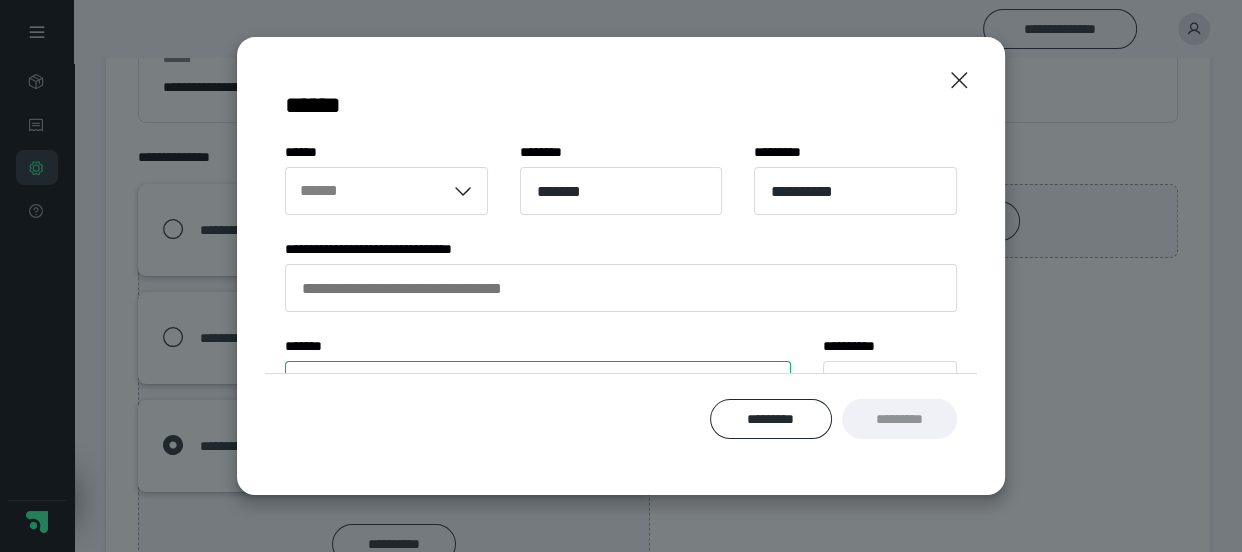 click on "****** *" at bounding box center [538, 385] 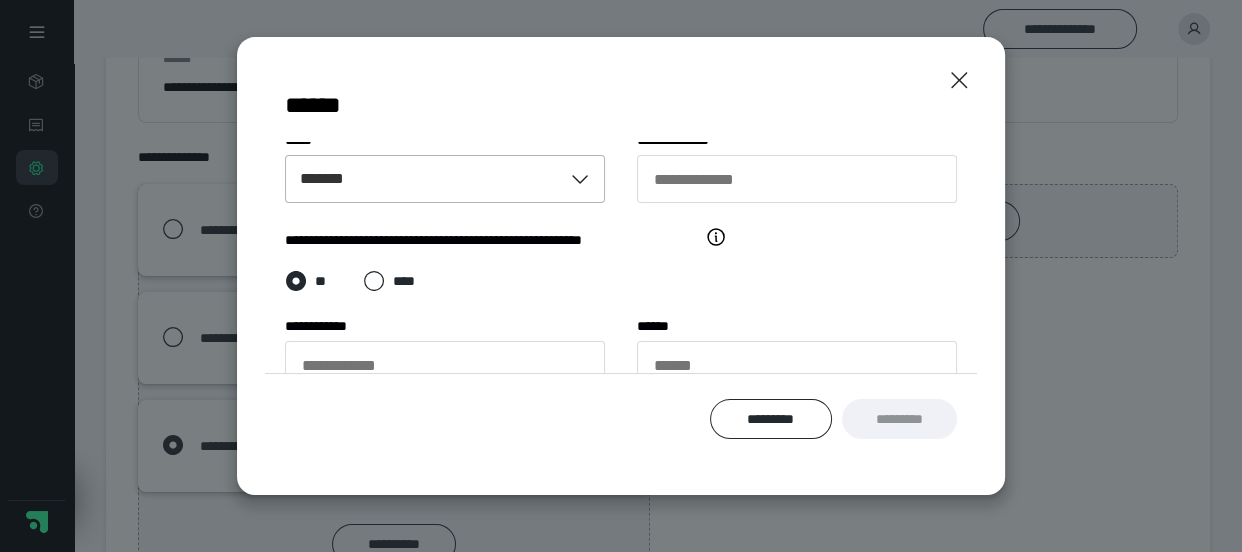 scroll, scrollTop: 414, scrollLeft: 0, axis: vertical 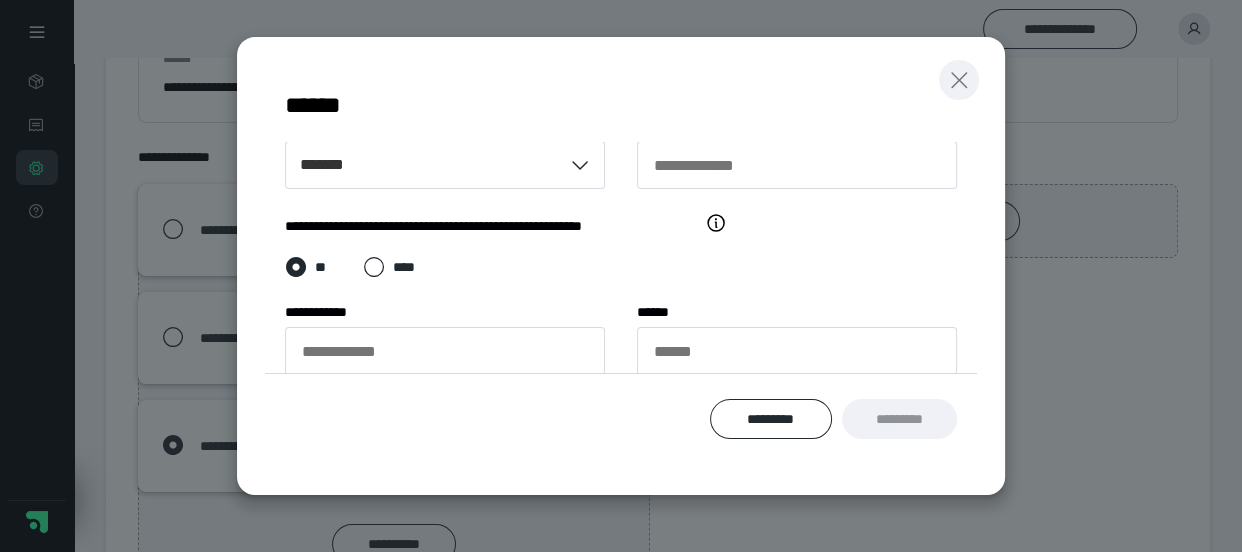 click 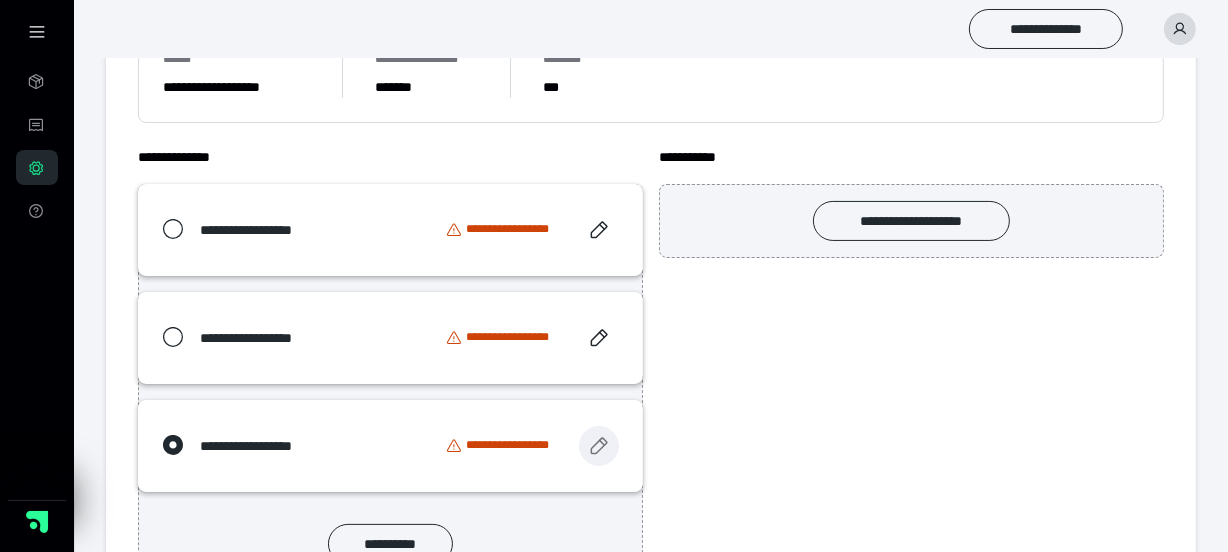 click at bounding box center (599, 446) 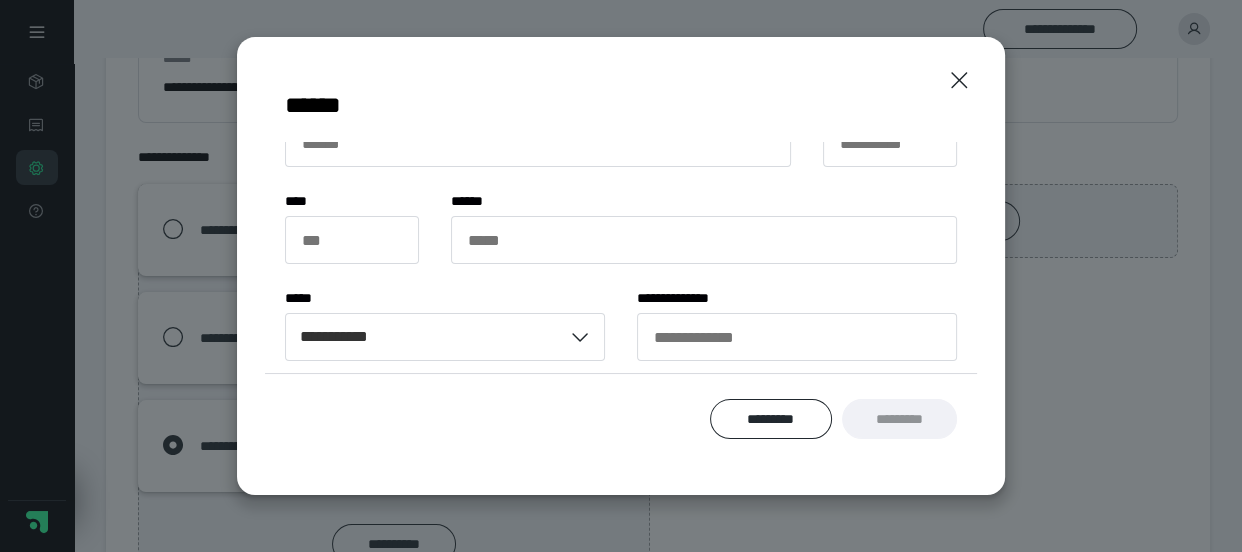 scroll, scrollTop: 141, scrollLeft: 0, axis: vertical 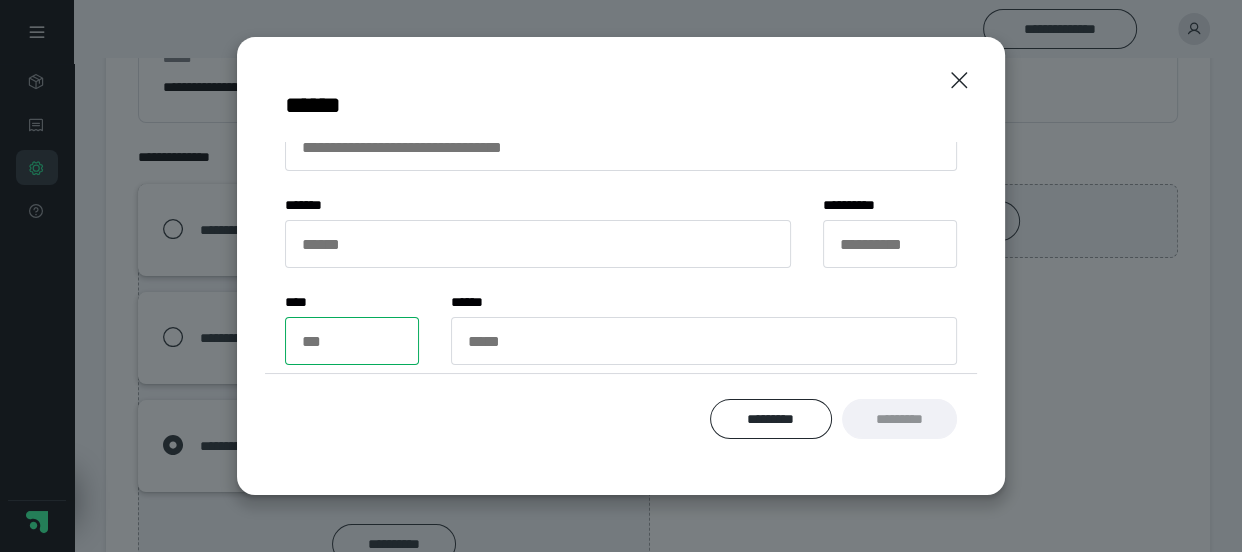 click on "*** *" at bounding box center (352, 341) 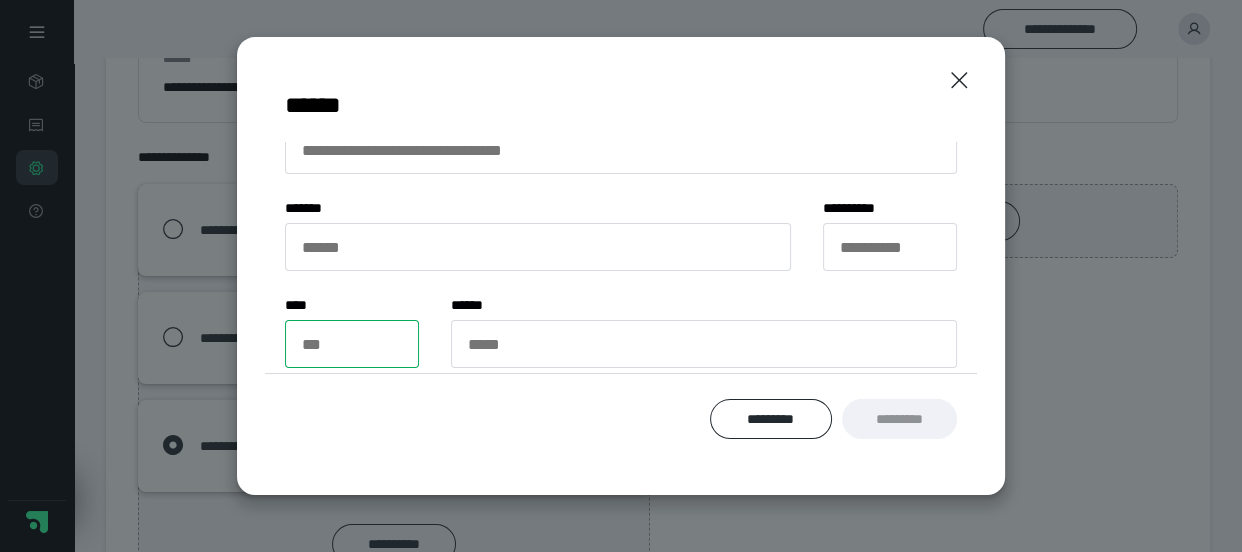scroll, scrollTop: 134, scrollLeft: 0, axis: vertical 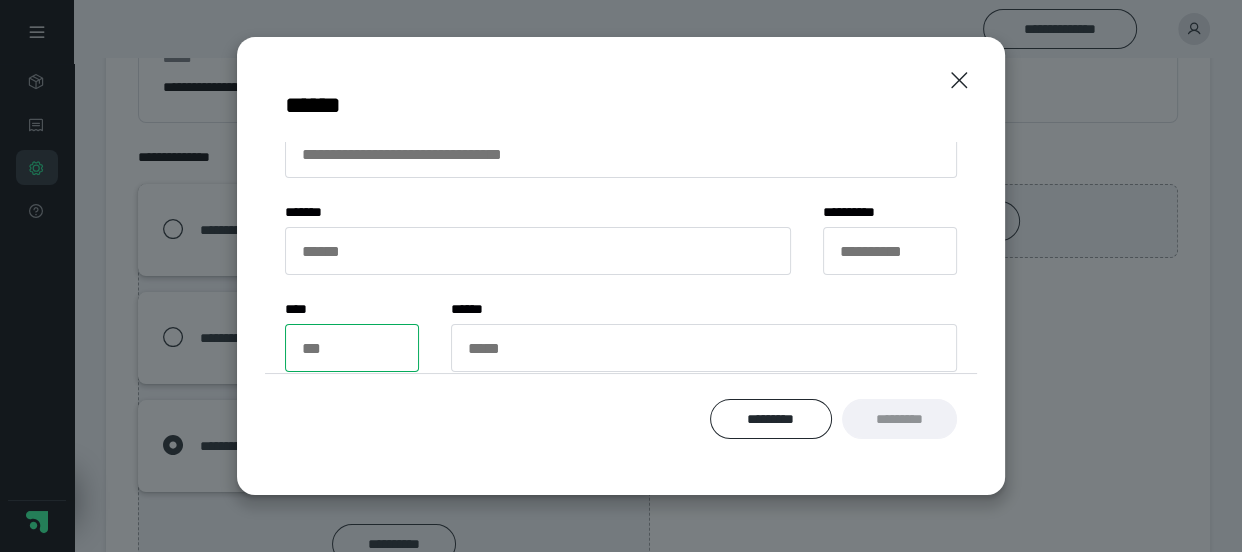 type on "*****" 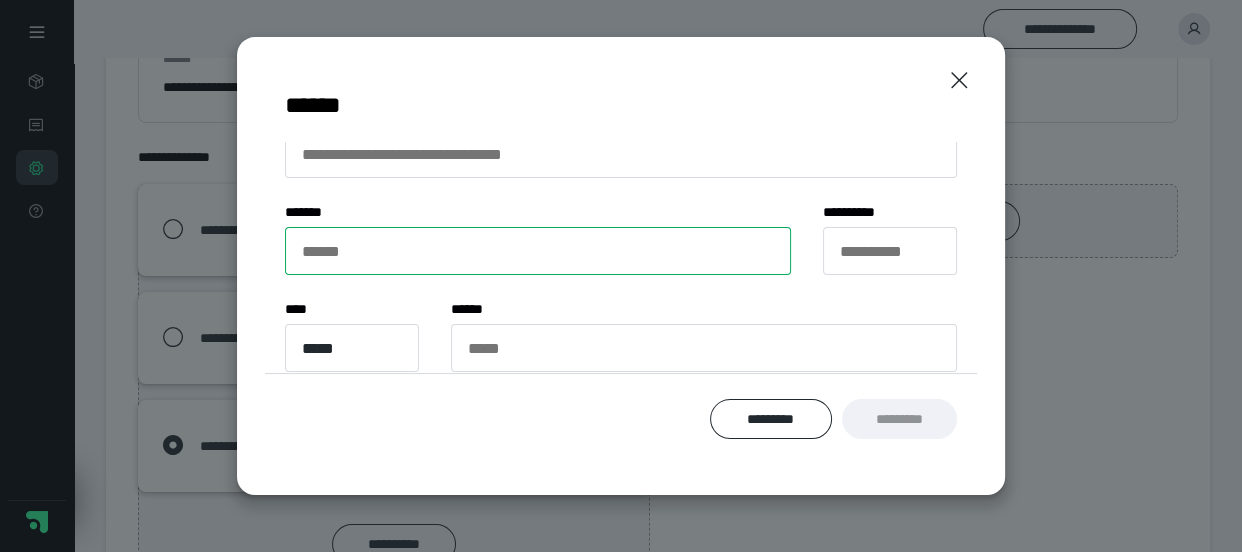 type on "**********" 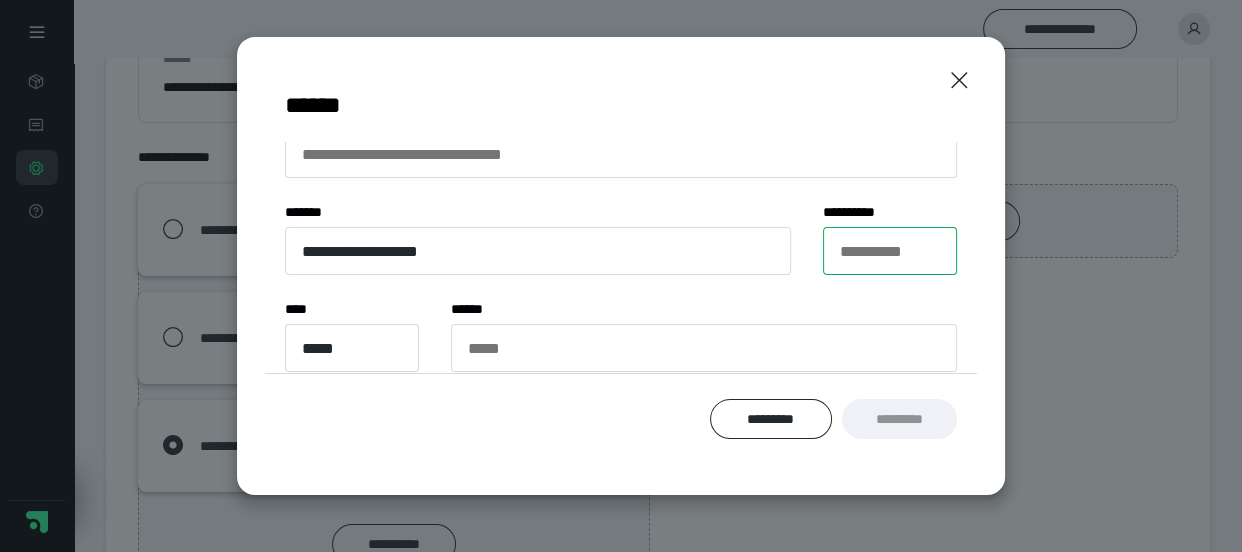 type on "**" 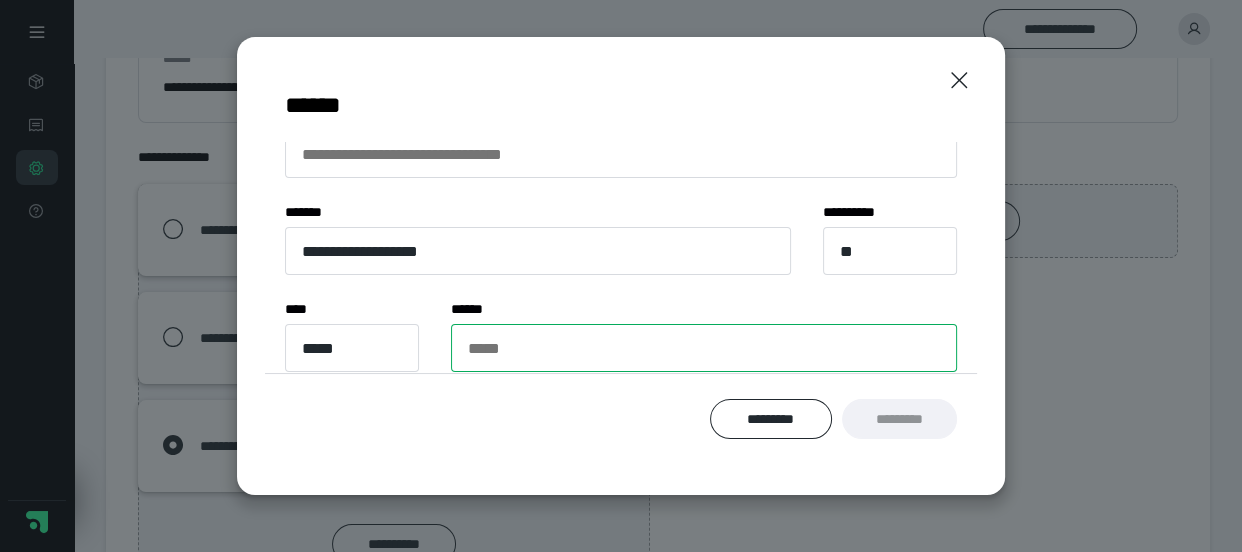 type on "**********" 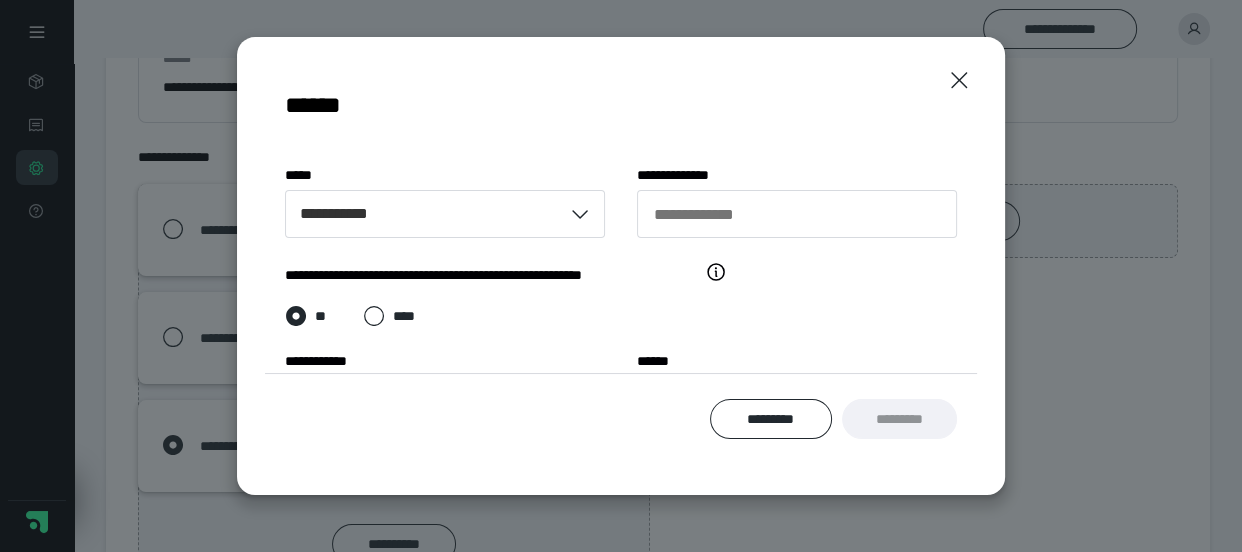 scroll, scrollTop: 407, scrollLeft: 0, axis: vertical 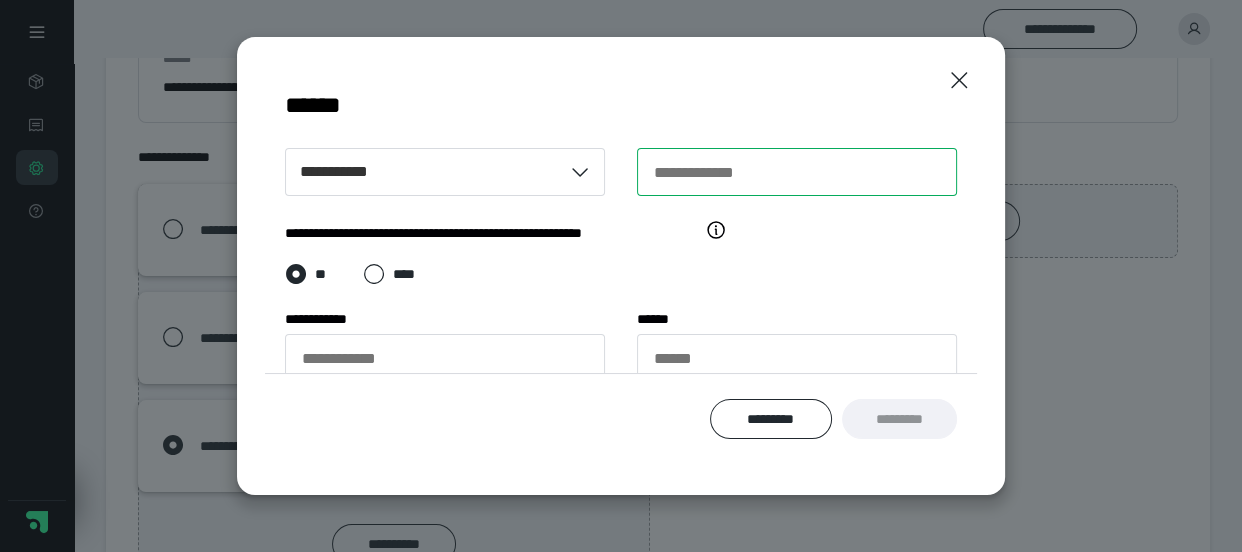 click on "**********" at bounding box center (797, 172) 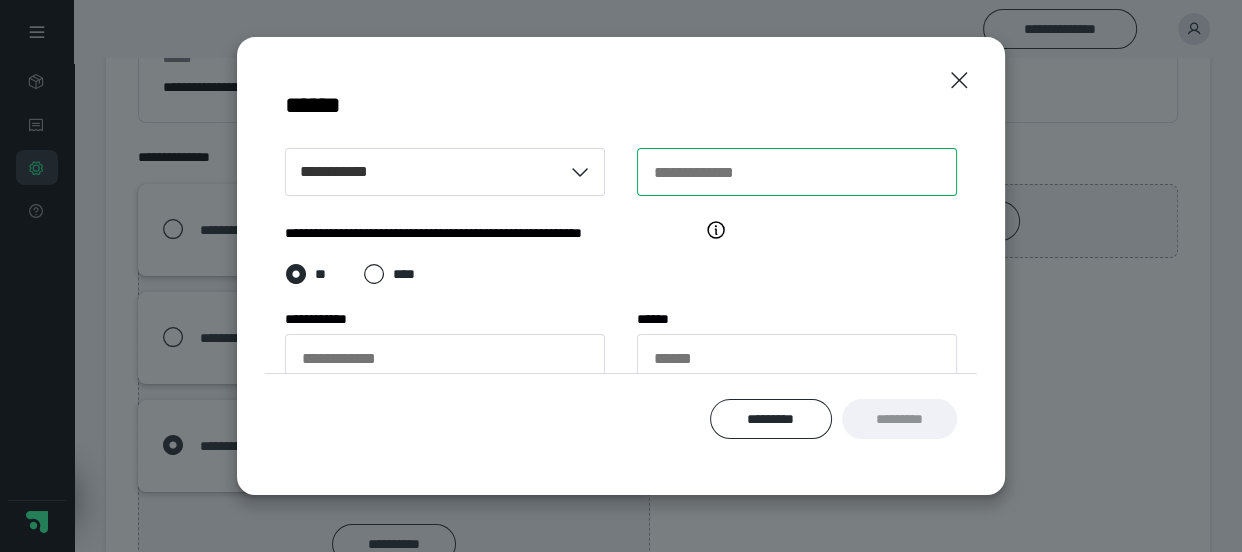 type on "**********" 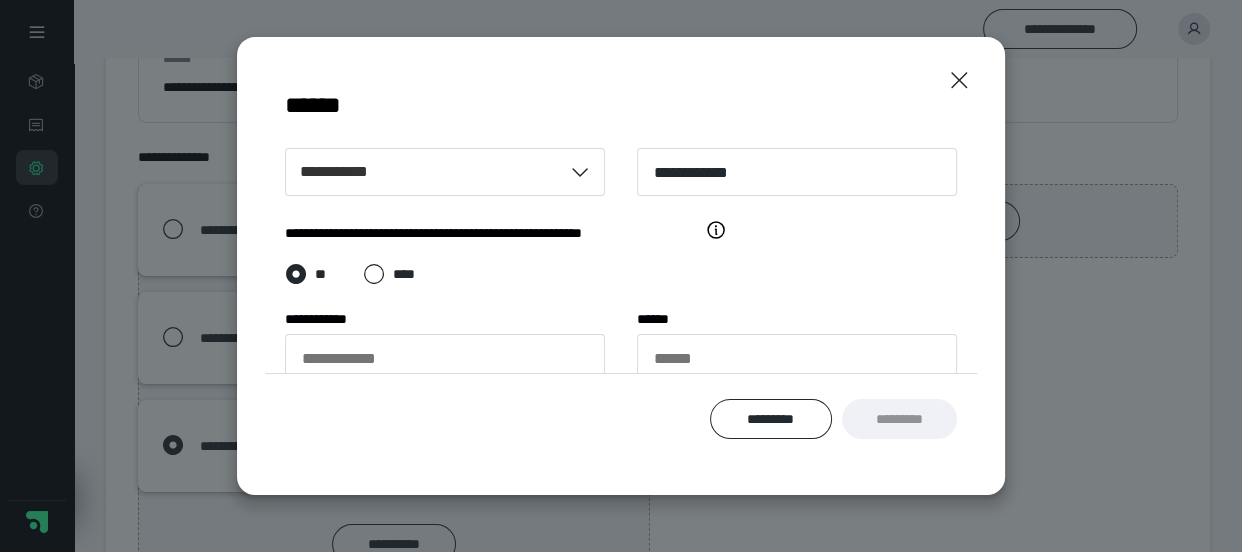 type on "**********" 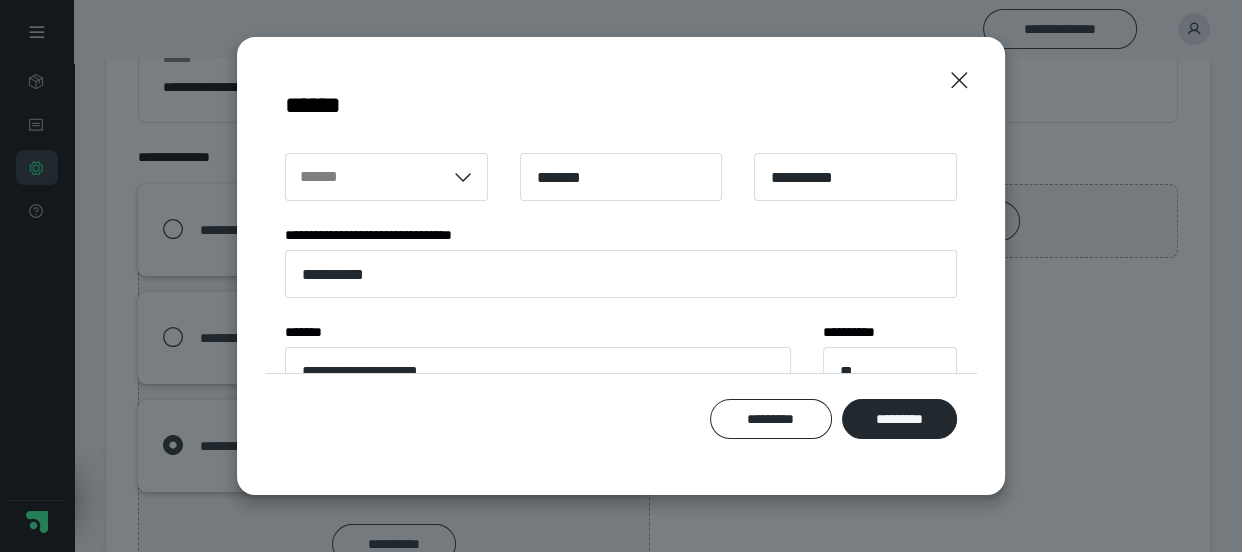 scroll, scrollTop: 0, scrollLeft: 0, axis: both 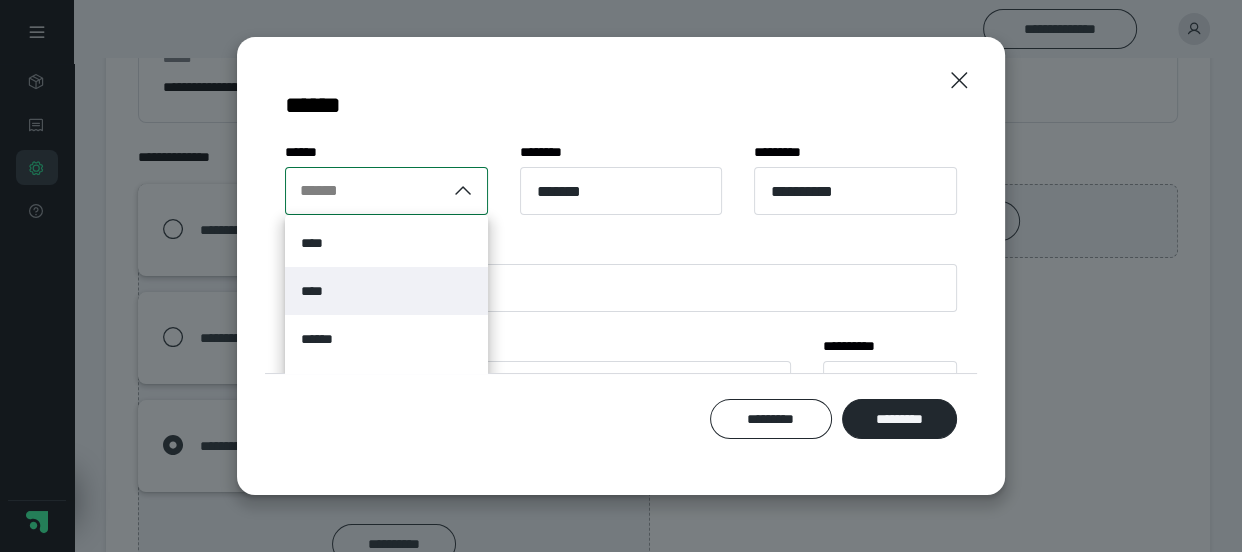 drag, startPoint x: 377, startPoint y: 290, endPoint x: 364, endPoint y: 287, distance: 13.341664 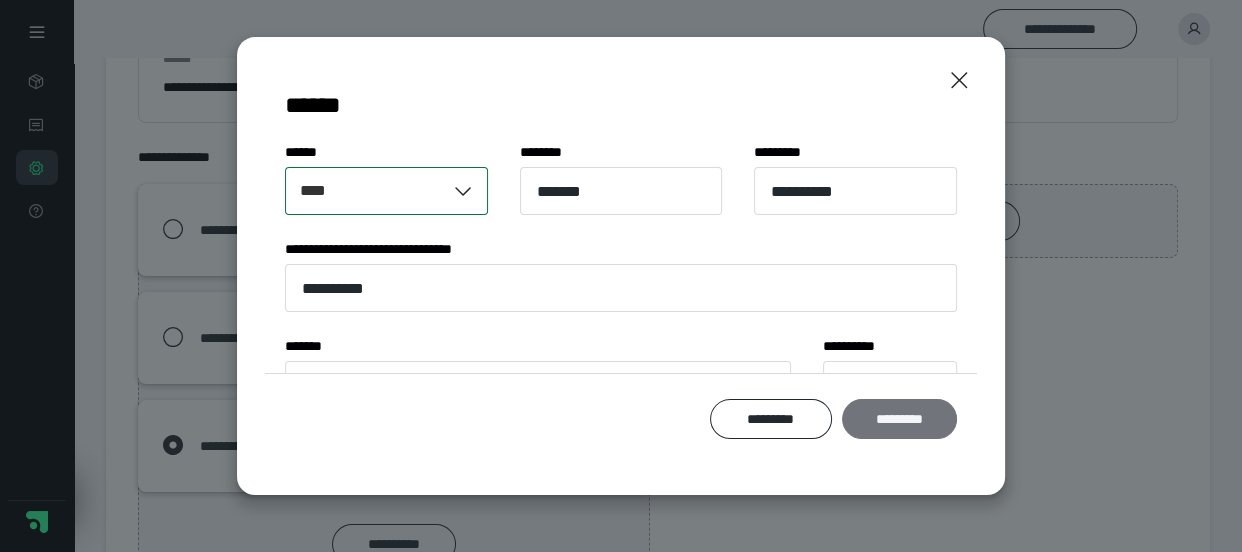 click on "*********" at bounding box center (900, 419) 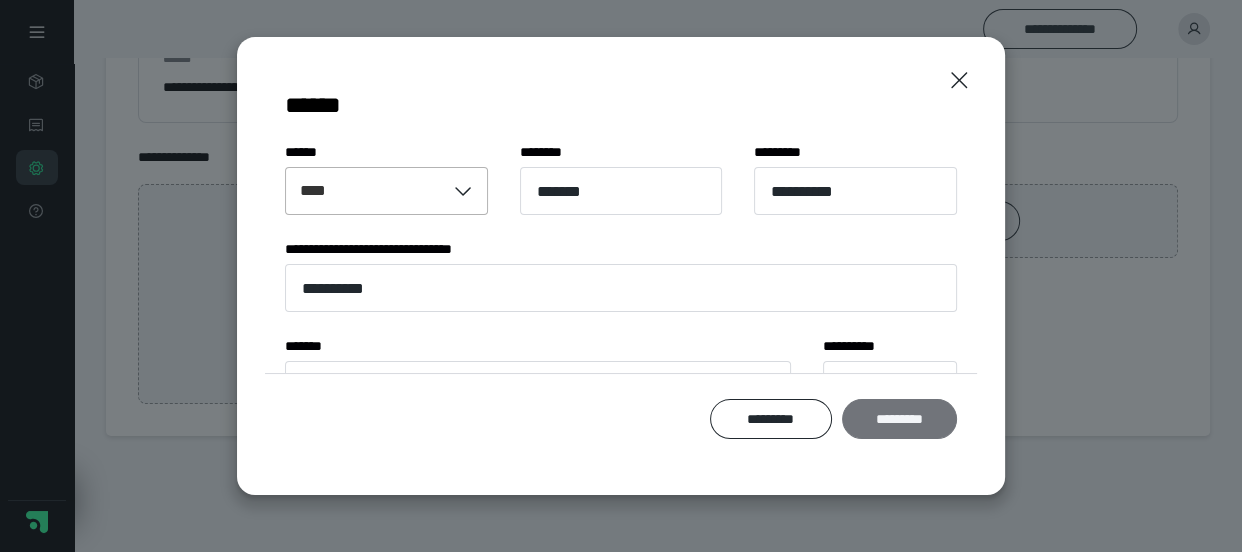 scroll, scrollTop: 179, scrollLeft: 0, axis: vertical 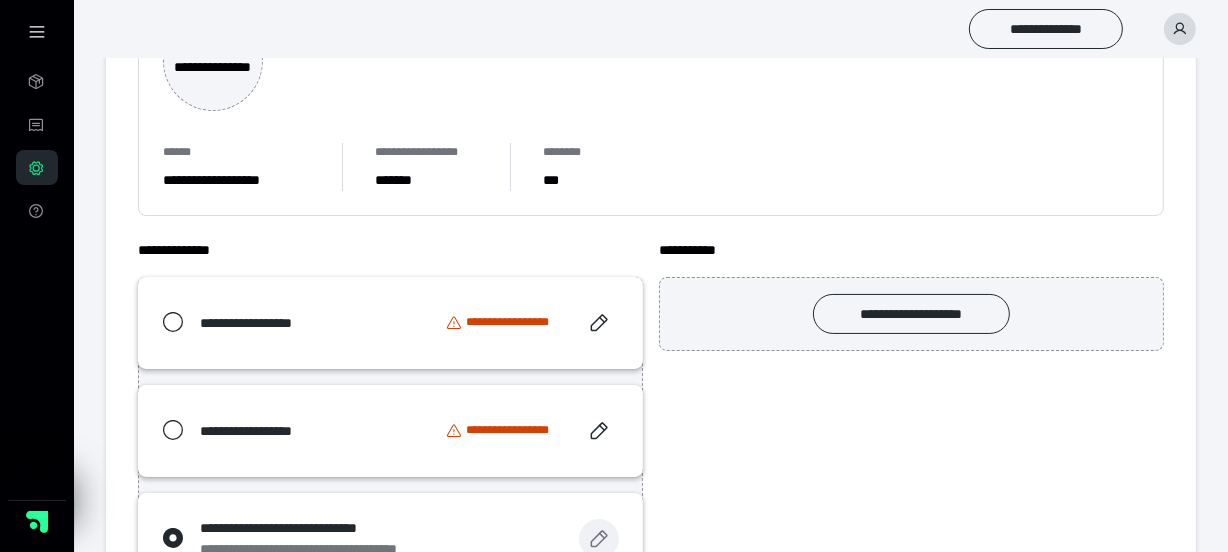click at bounding box center [599, 539] 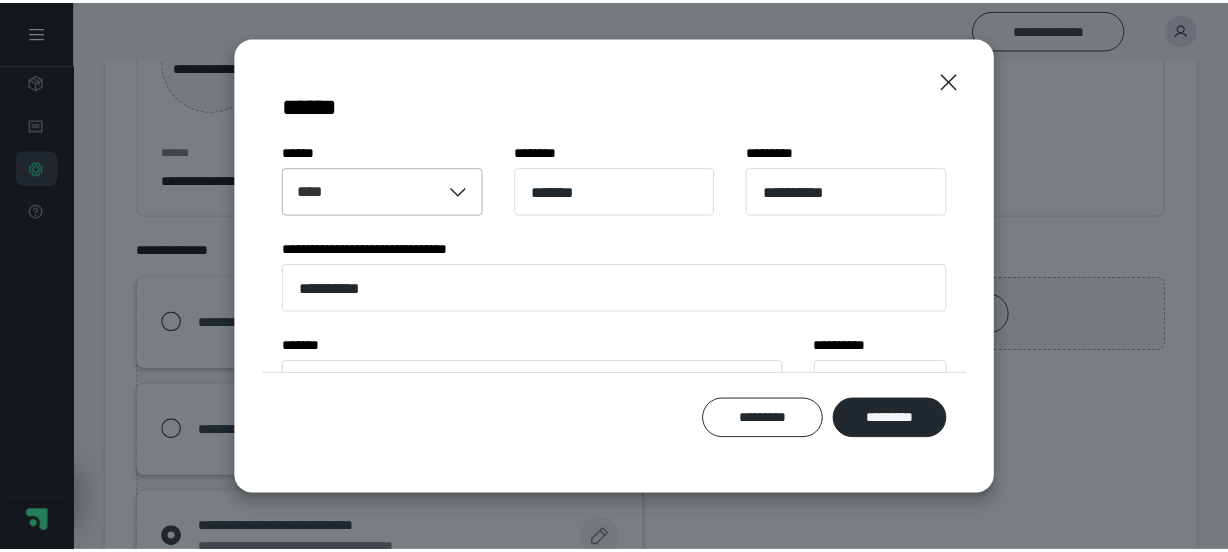 scroll, scrollTop: 90, scrollLeft: 0, axis: vertical 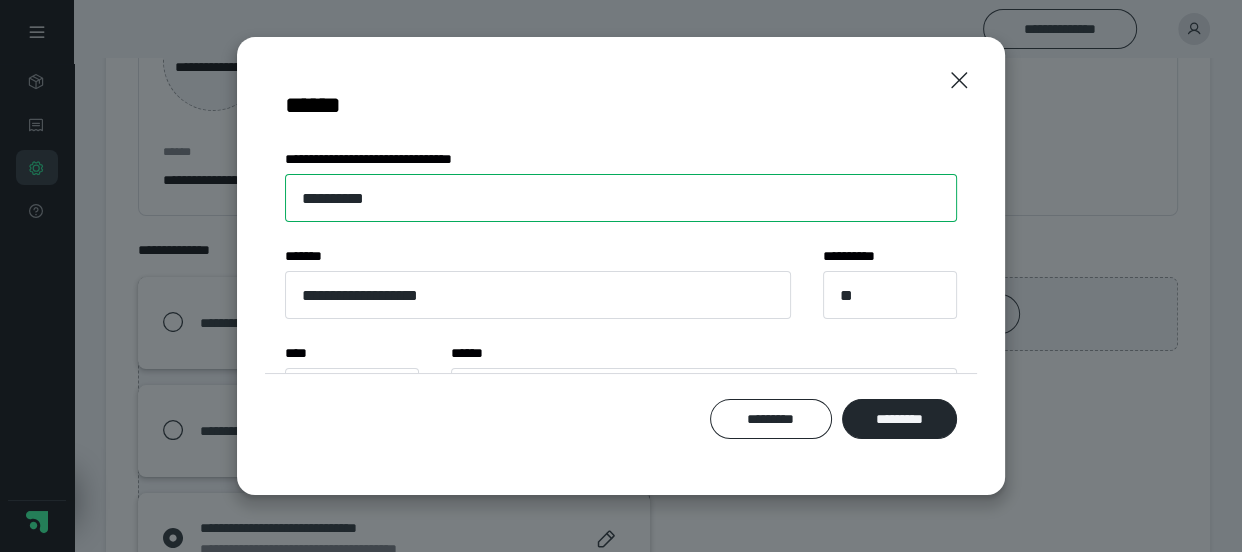 click on "**********" at bounding box center [621, 198] 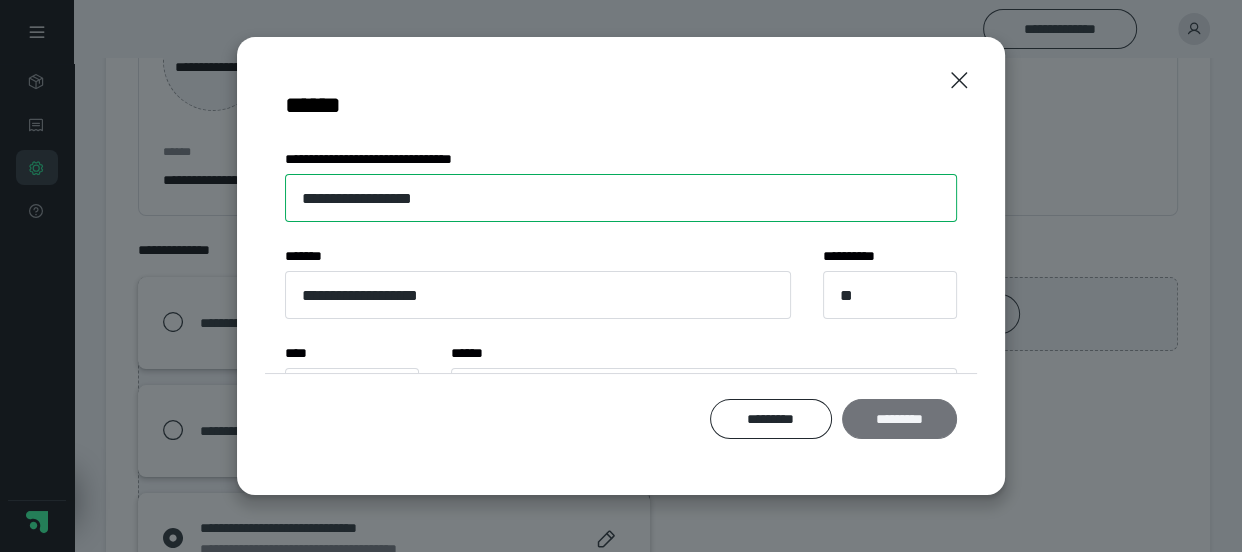 type on "**********" 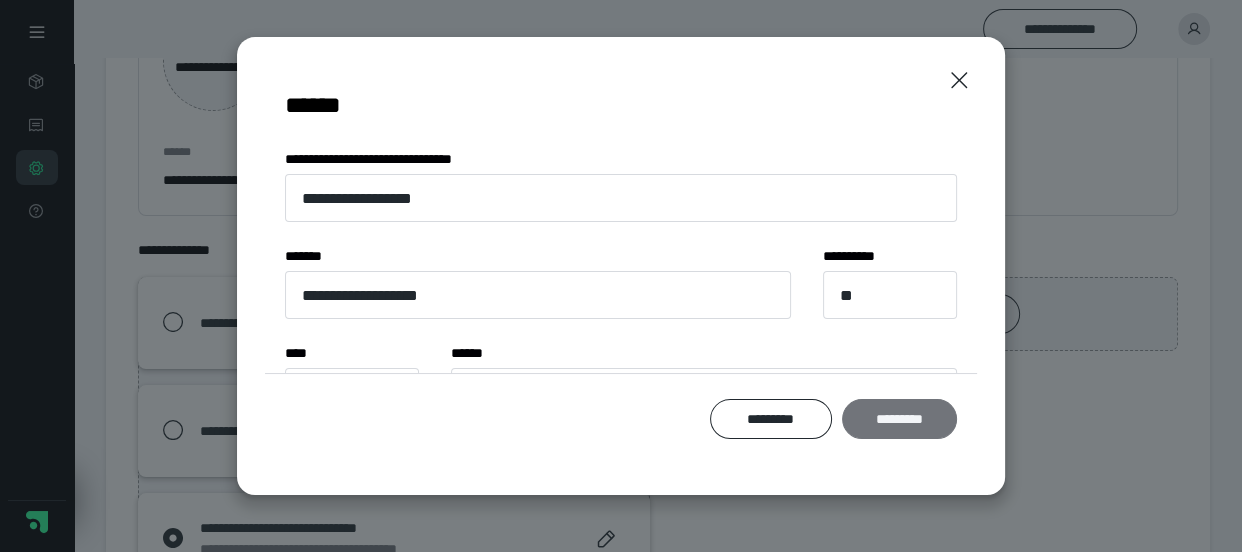 click on "*********" at bounding box center [900, 419] 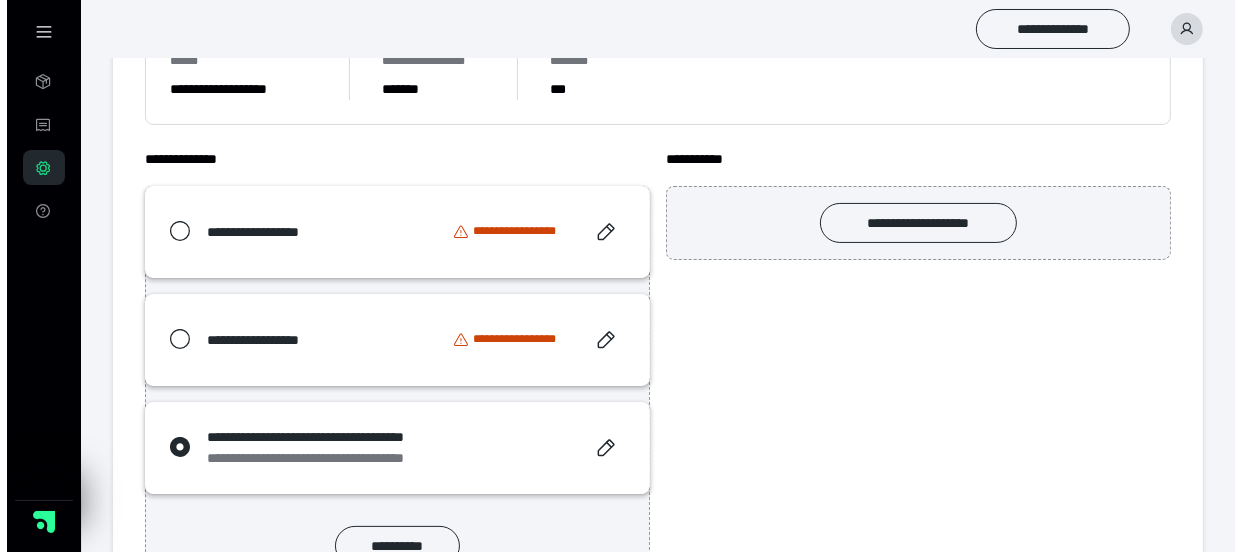 scroll, scrollTop: 356, scrollLeft: 0, axis: vertical 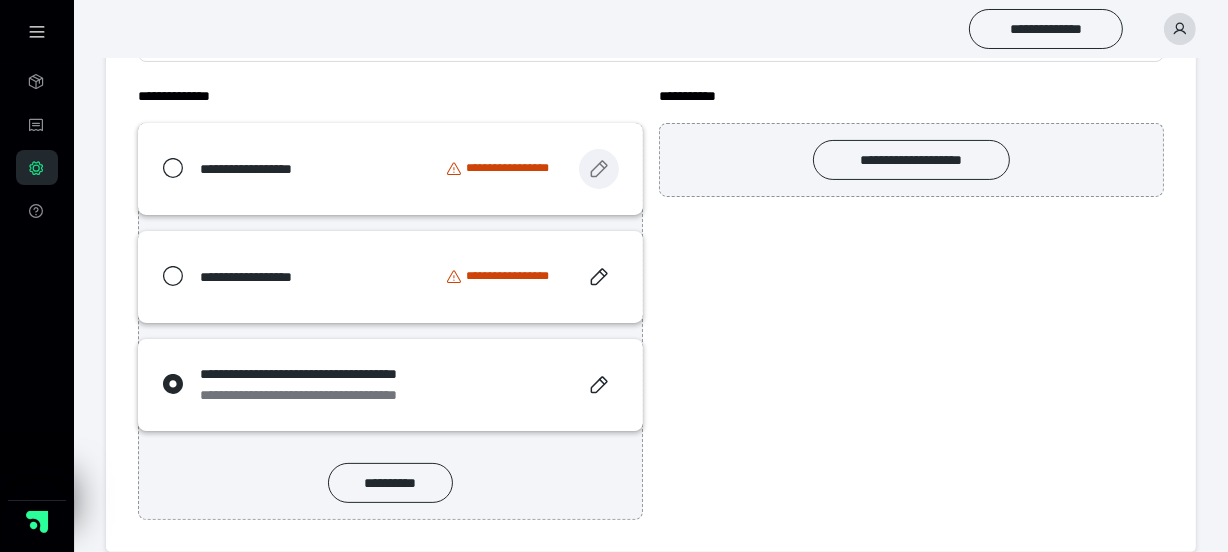 click 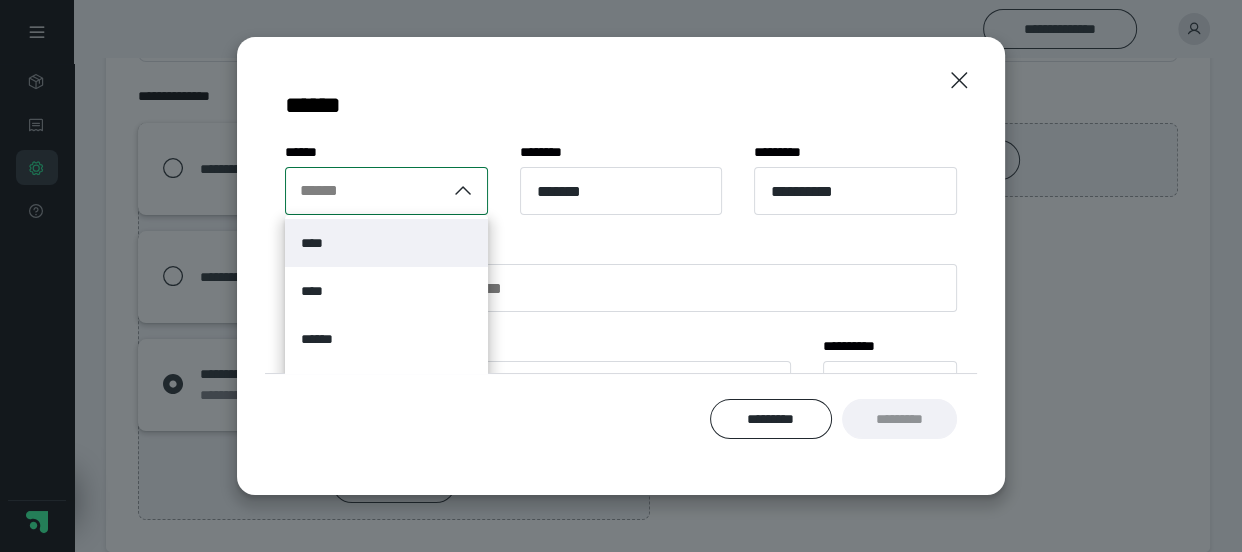 click on "******" at bounding box center [365, 191] 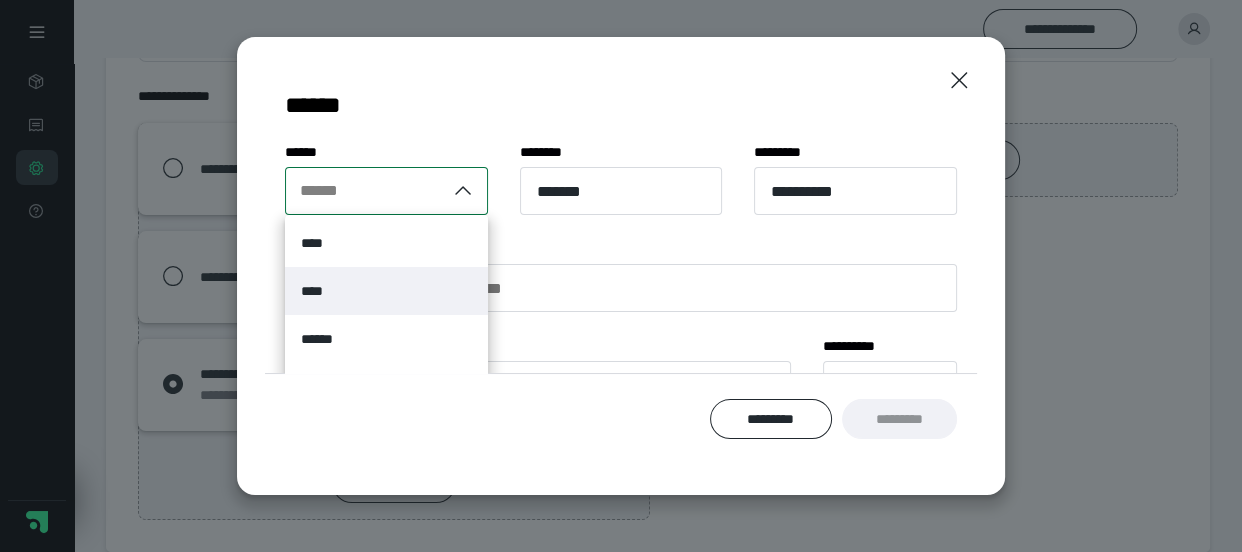 click on "****" at bounding box center [386, 291] 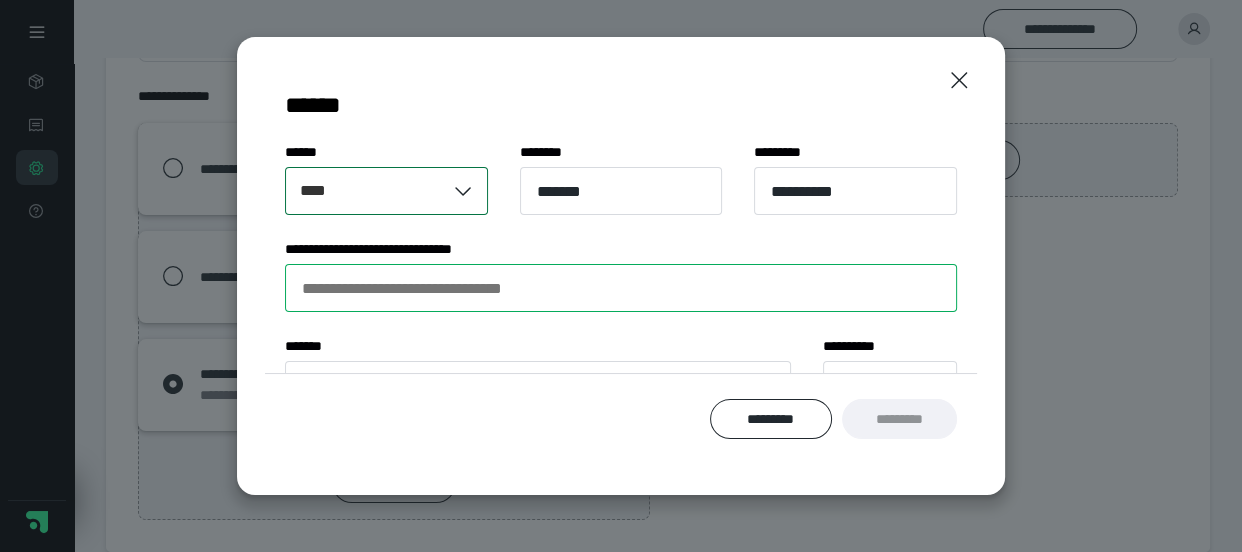 click on "**********" at bounding box center [621, 288] 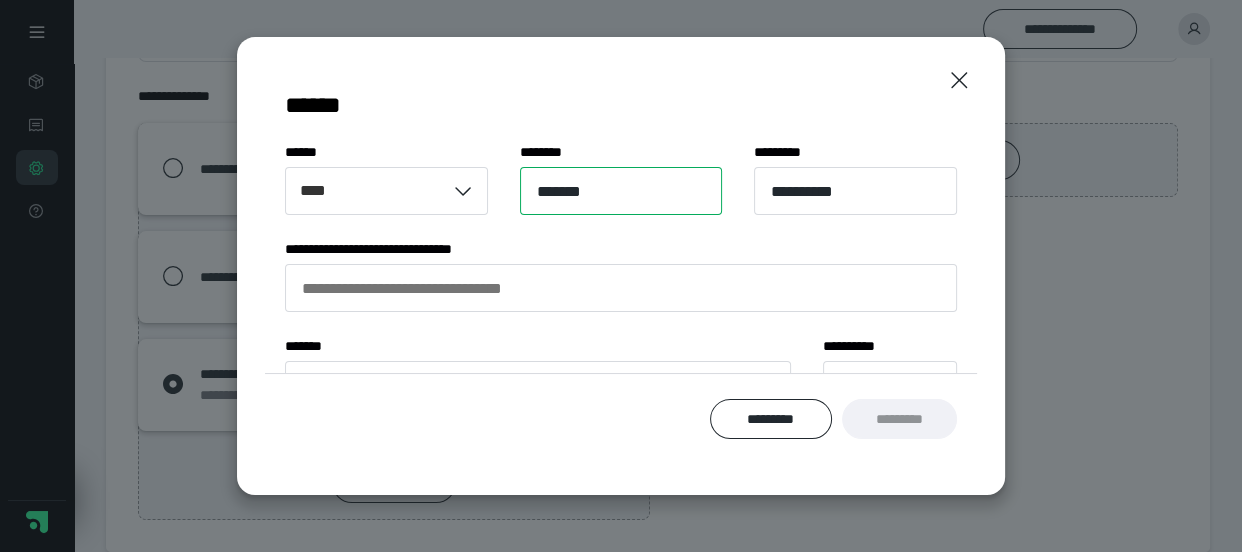 drag, startPoint x: 612, startPoint y: 194, endPoint x: 520, endPoint y: 194, distance: 92 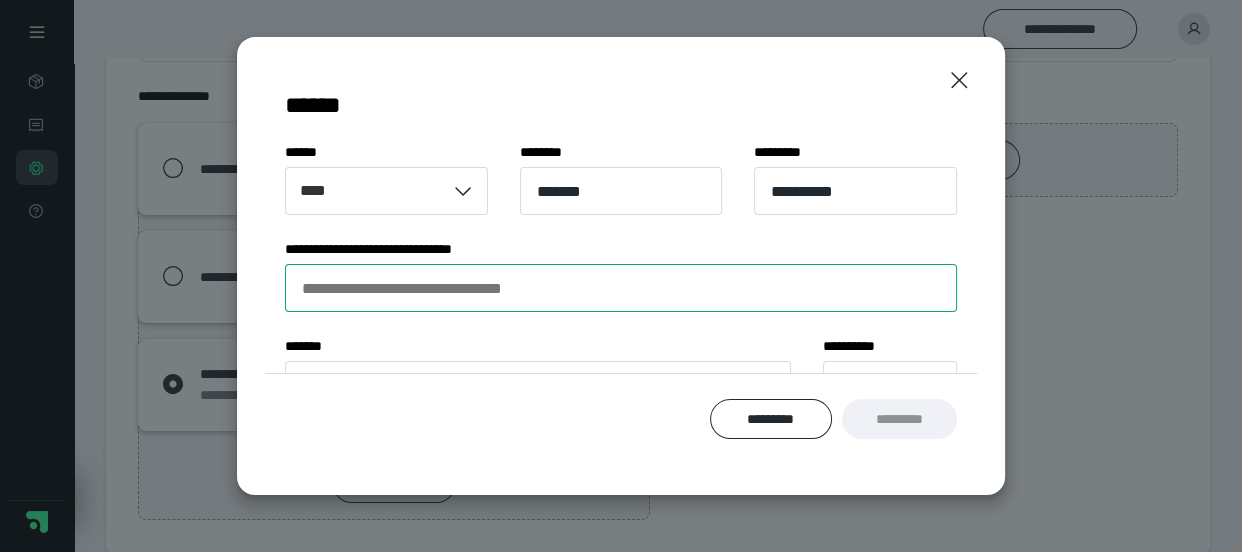 paste on "*******" 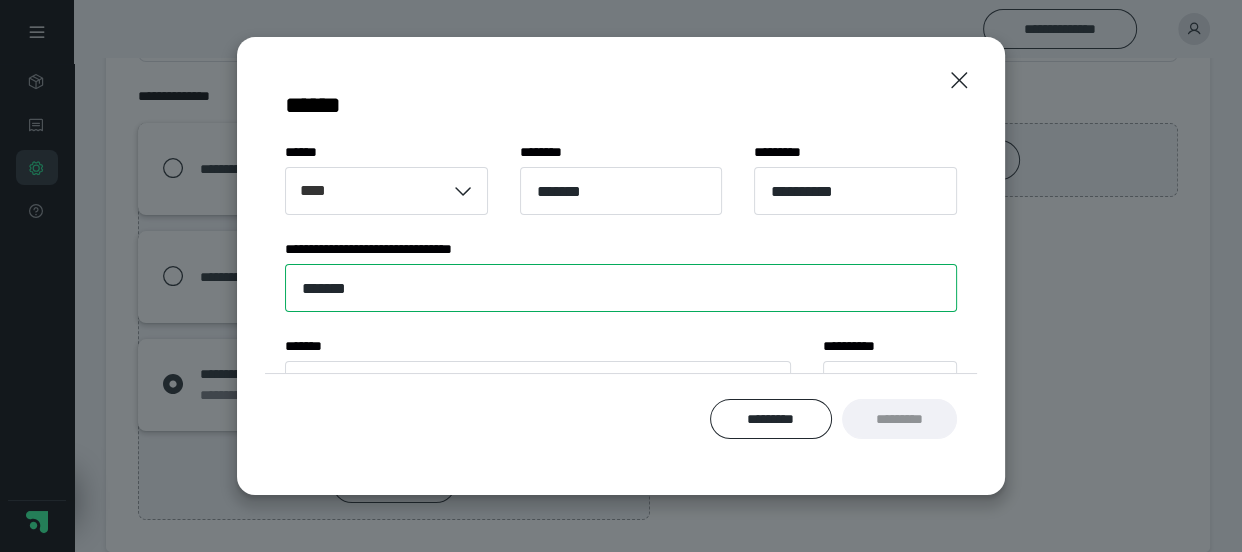 type on "**********" 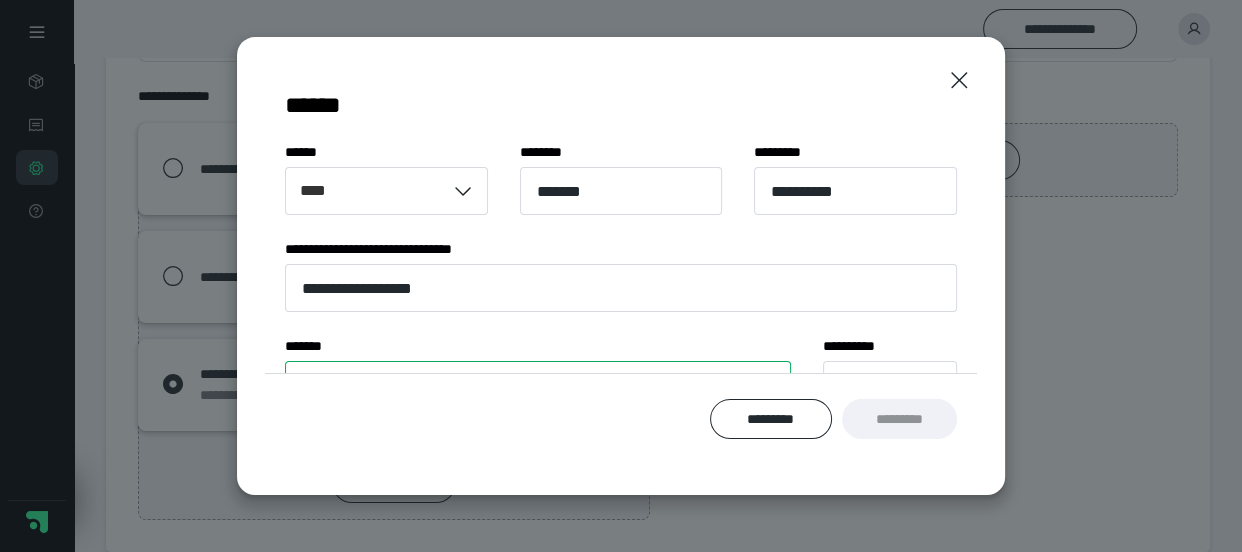 type on "**********" 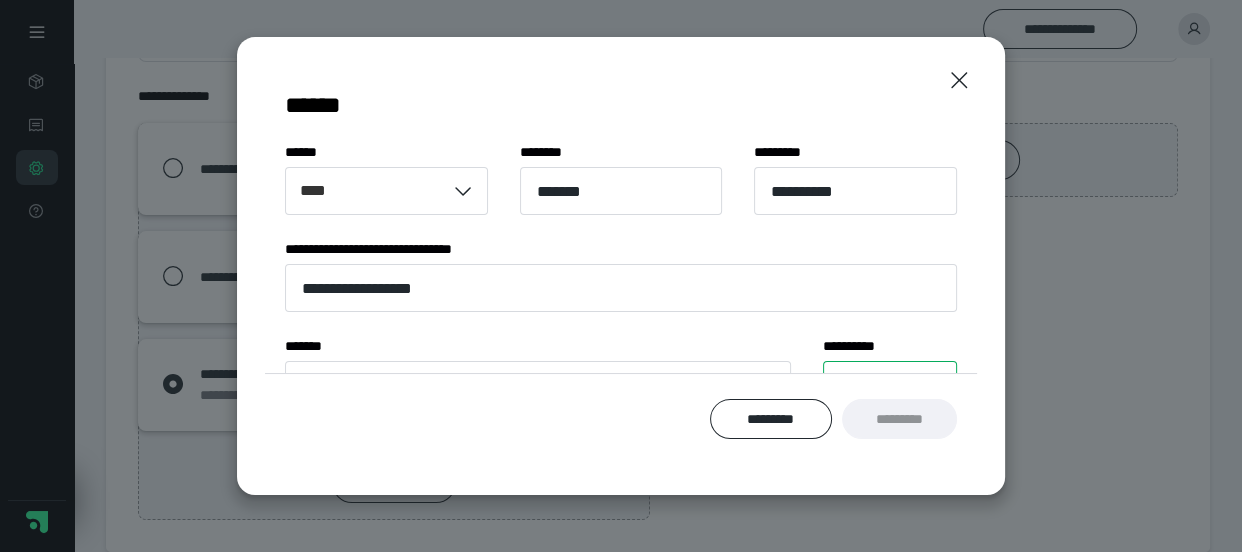 type on "**" 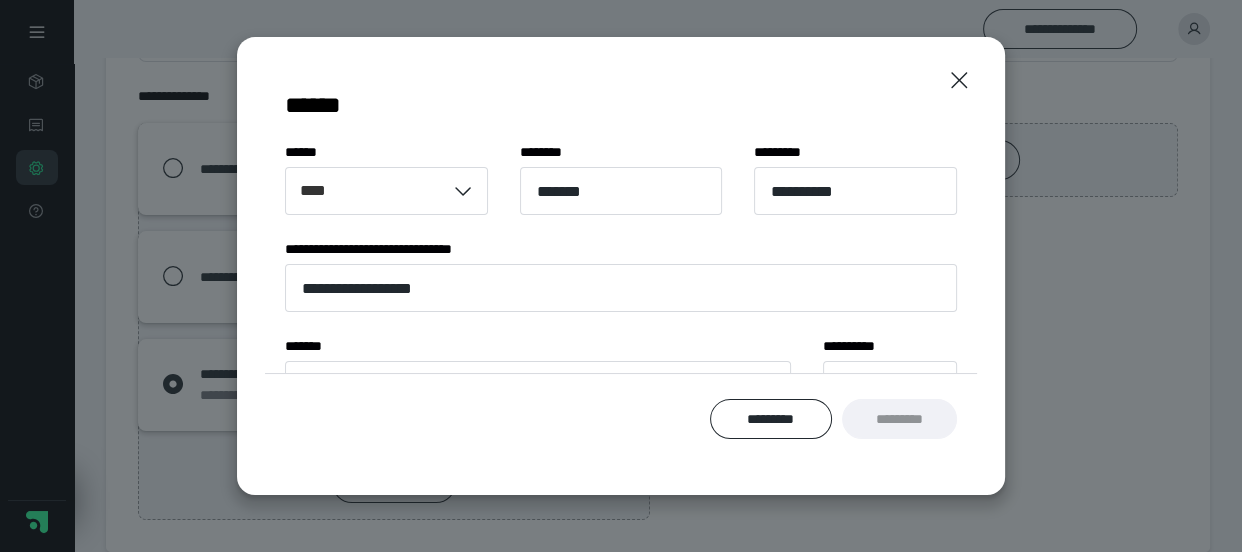 type on "*****" 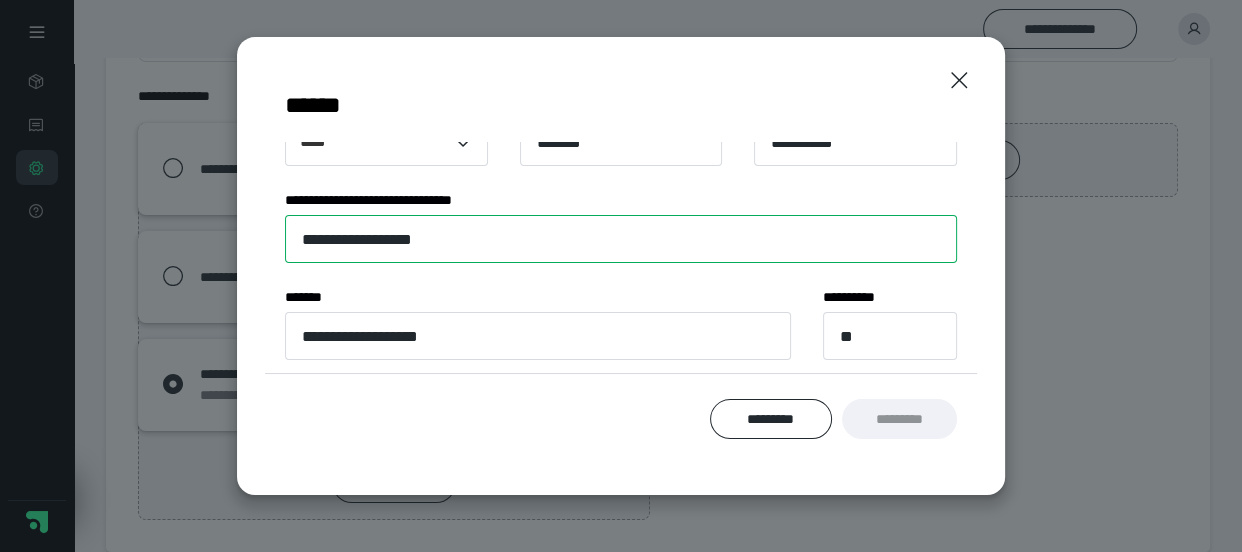 scroll, scrollTop: 90, scrollLeft: 0, axis: vertical 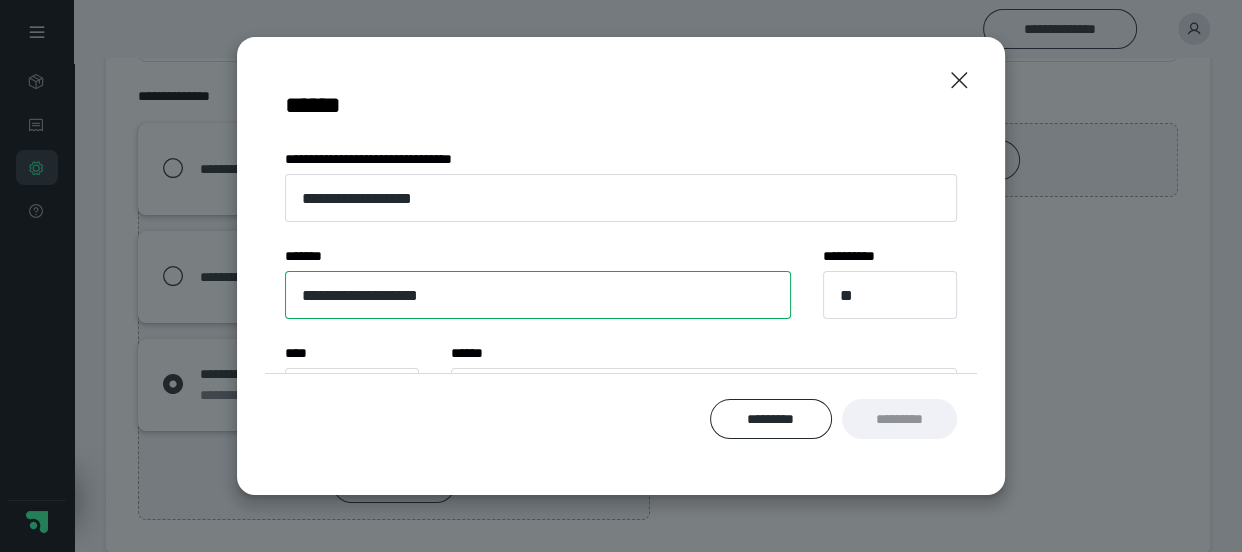 click on "**********" at bounding box center [538, 295] 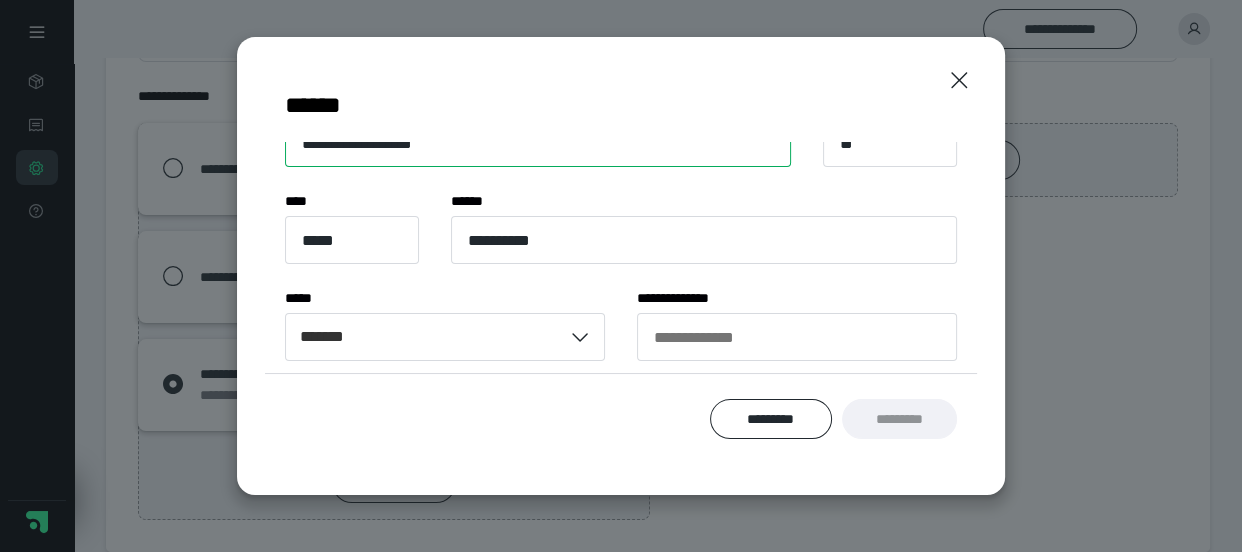 scroll, scrollTop: 272, scrollLeft: 0, axis: vertical 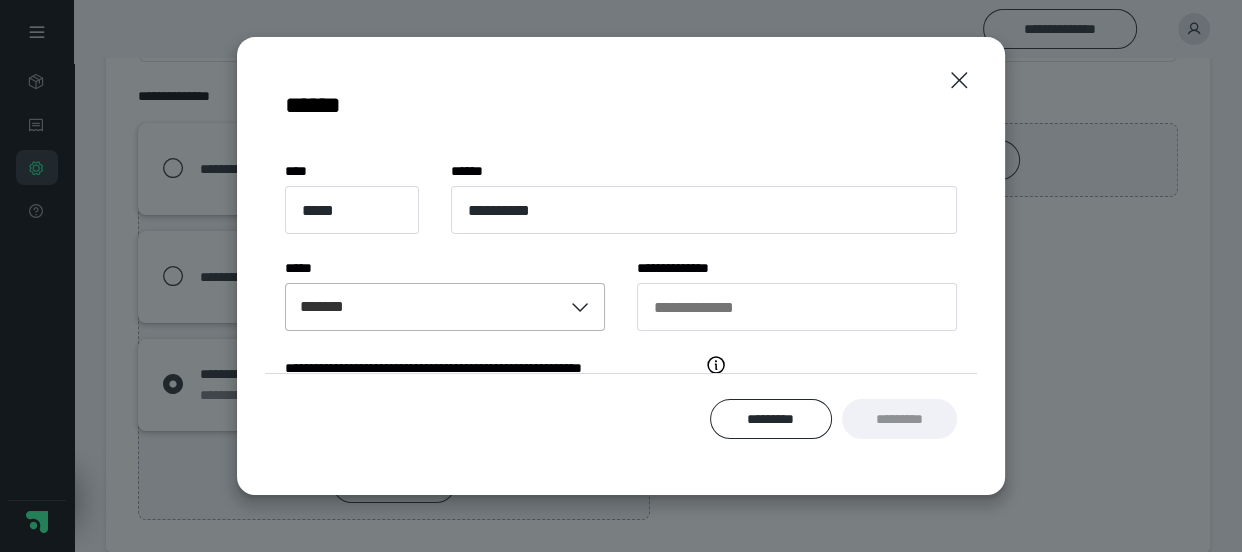 type on "**********" 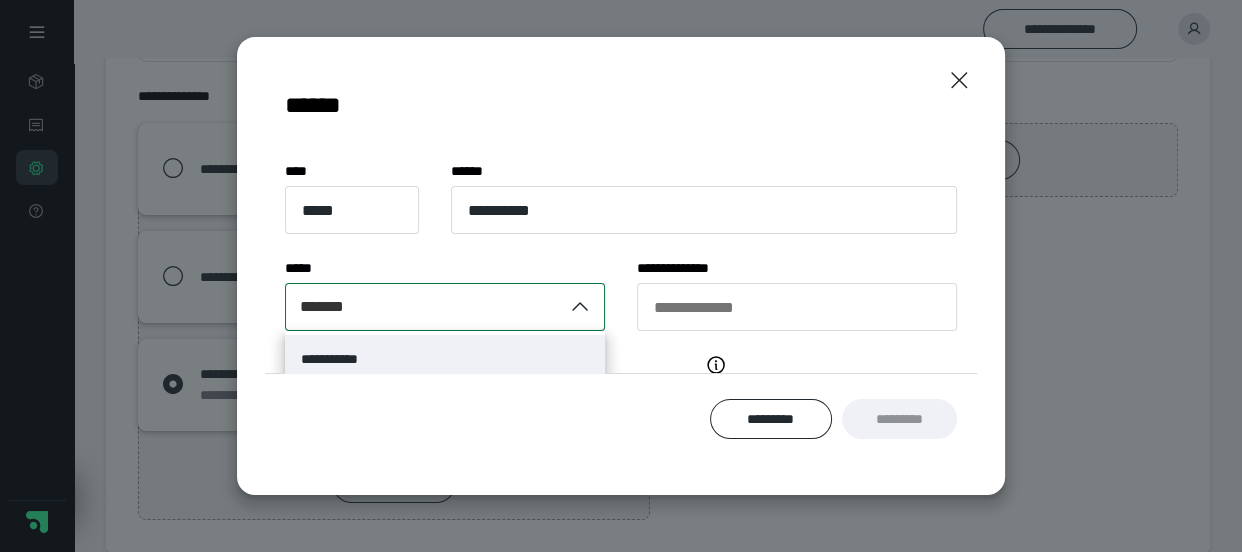 click on "**********" at bounding box center [445, 359] 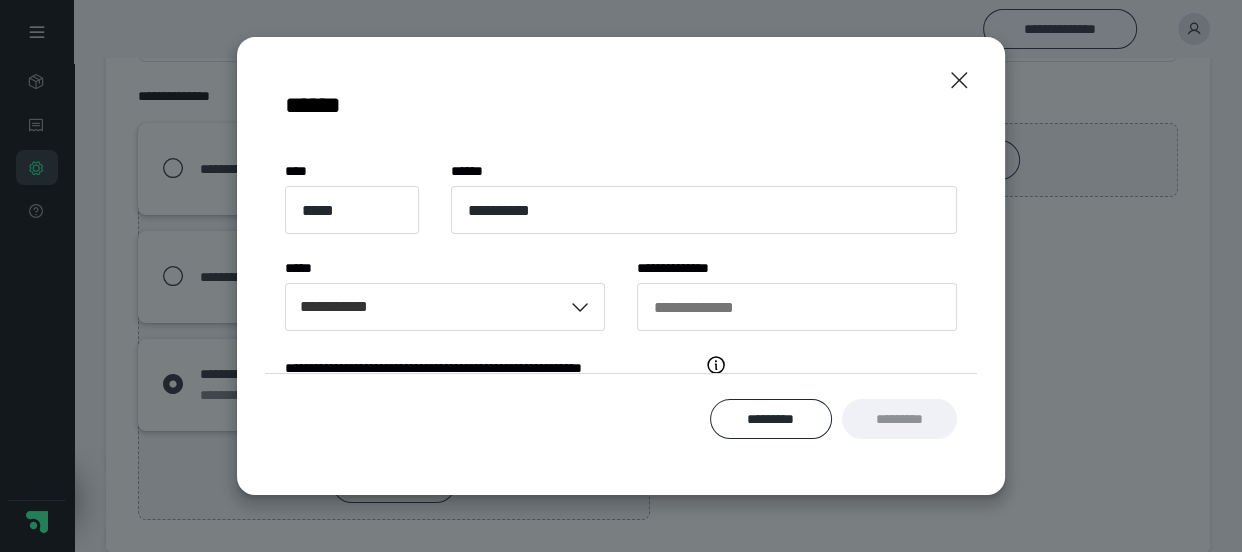 drag, startPoint x: 685, startPoint y: 279, endPoint x: 663, endPoint y: 290, distance: 24.596748 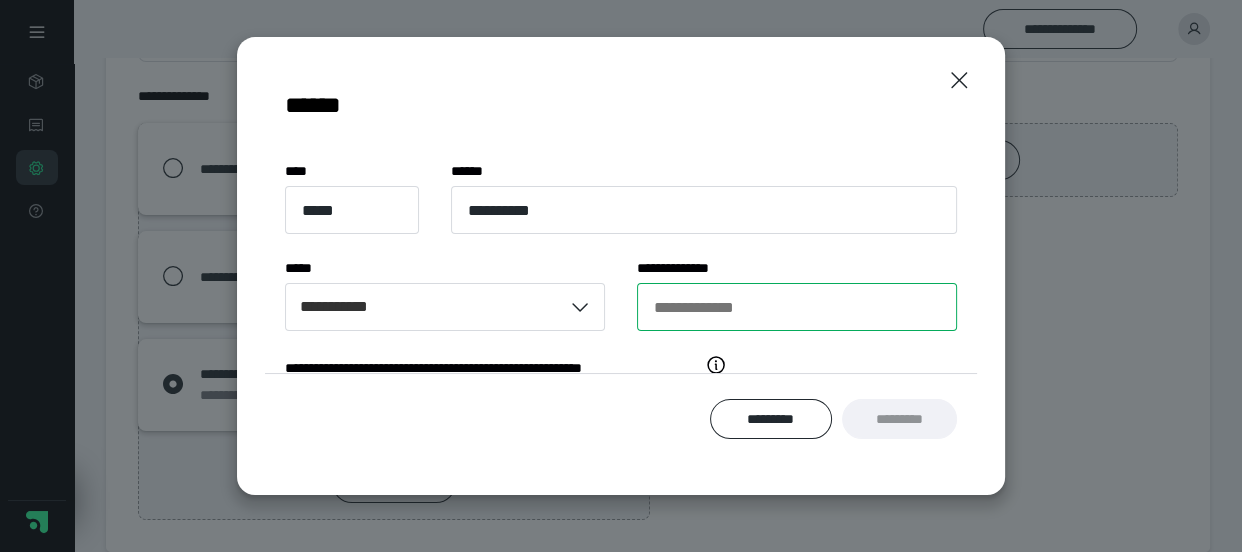 click on "**********" at bounding box center [797, 307] 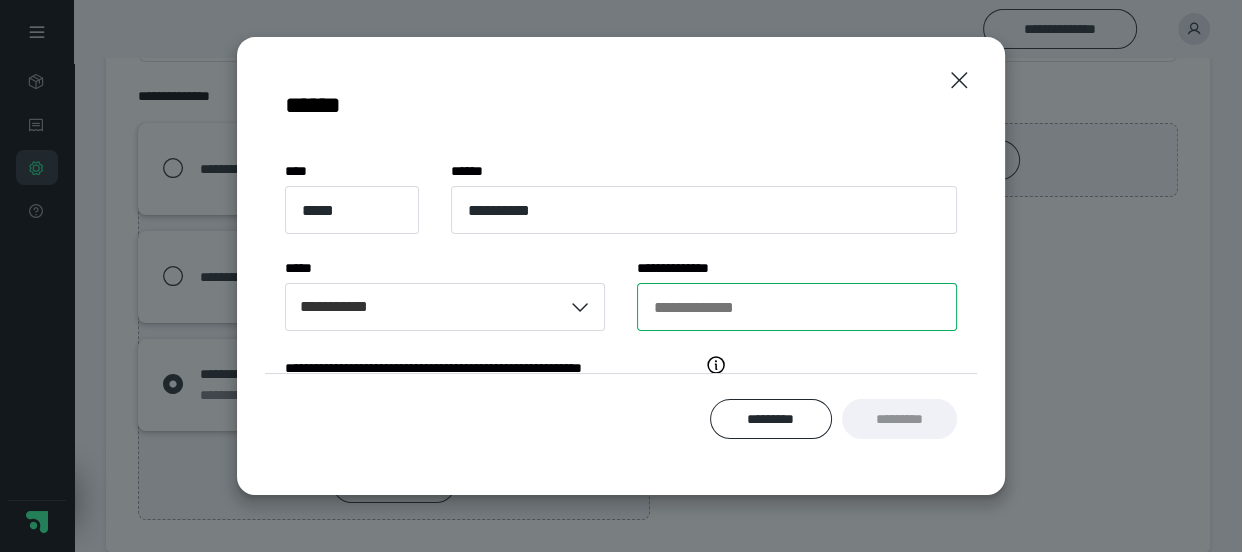 type on "**********" 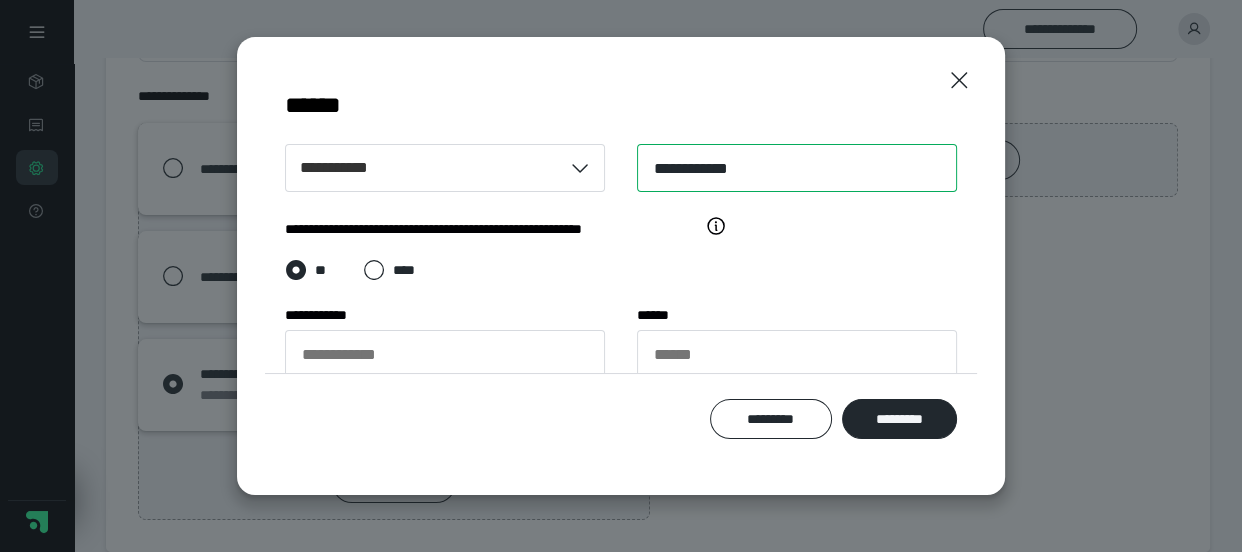 scroll, scrollTop: 414, scrollLeft: 0, axis: vertical 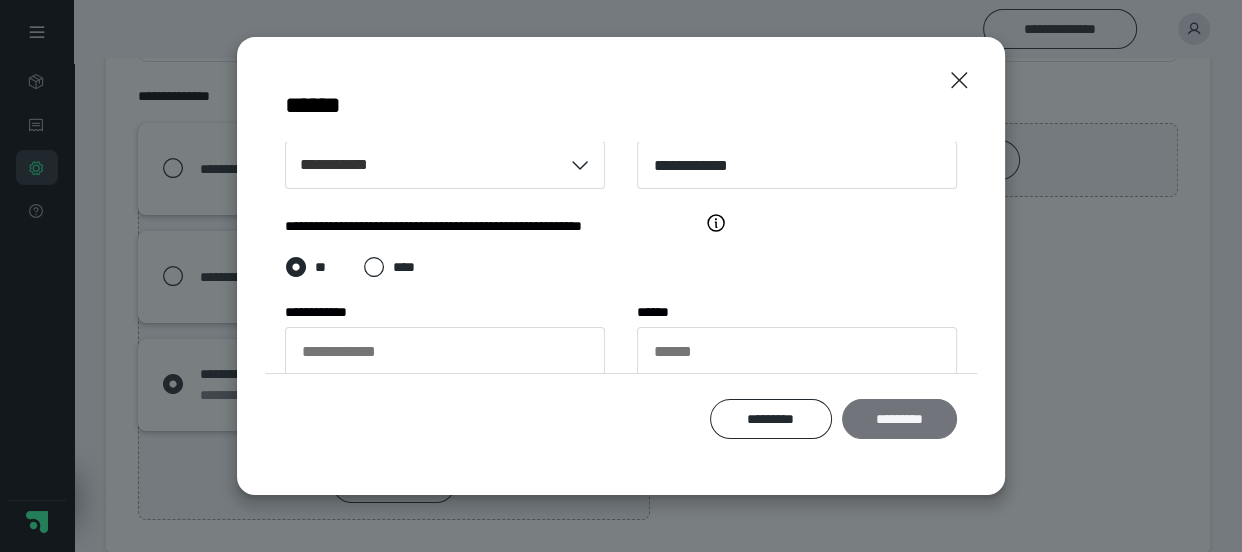 drag, startPoint x: 903, startPoint y: 419, endPoint x: 883, endPoint y: 400, distance: 27.58623 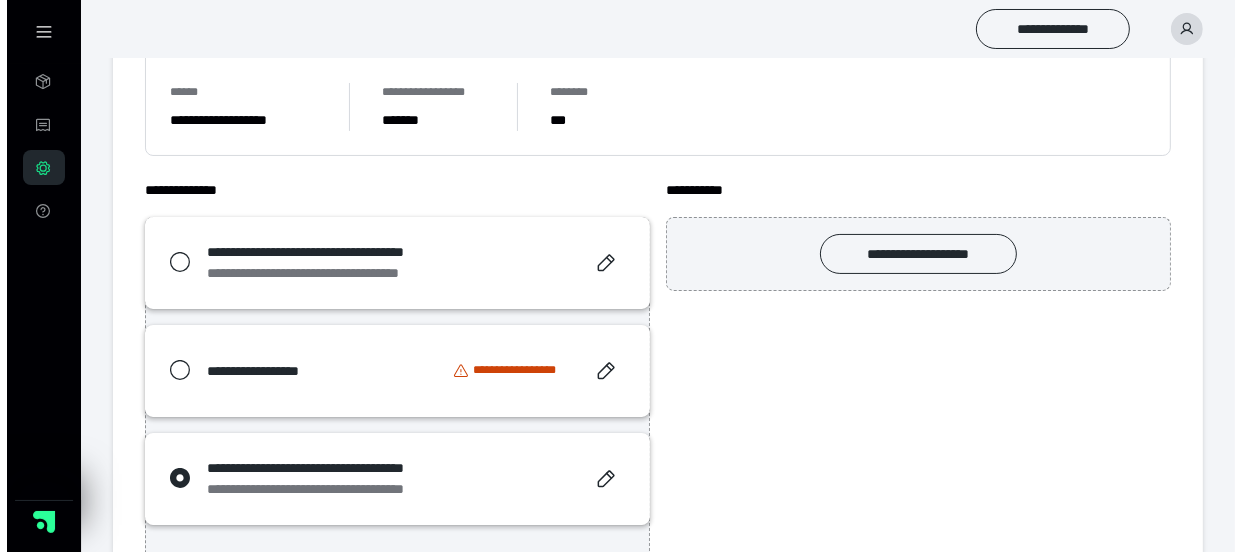 scroll, scrollTop: 270, scrollLeft: 0, axis: vertical 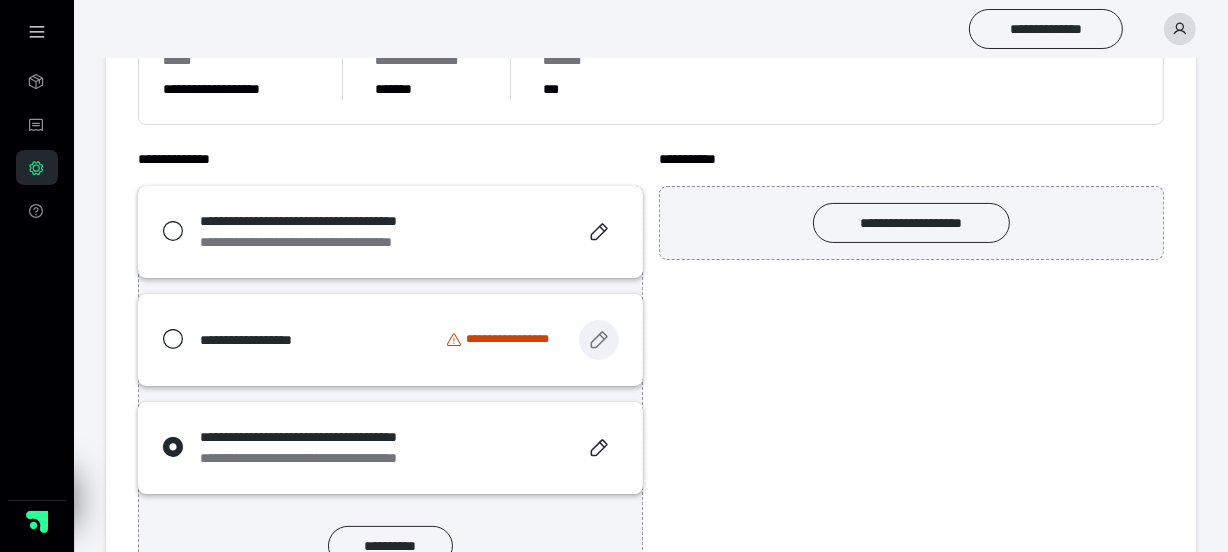 click 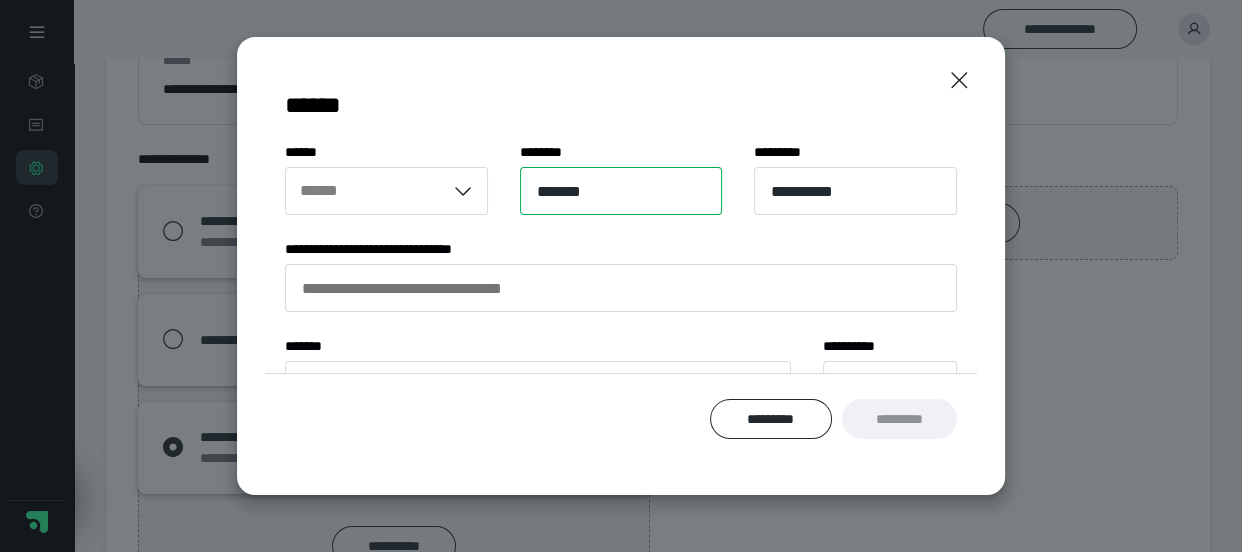 click on "*******" at bounding box center (621, 191) 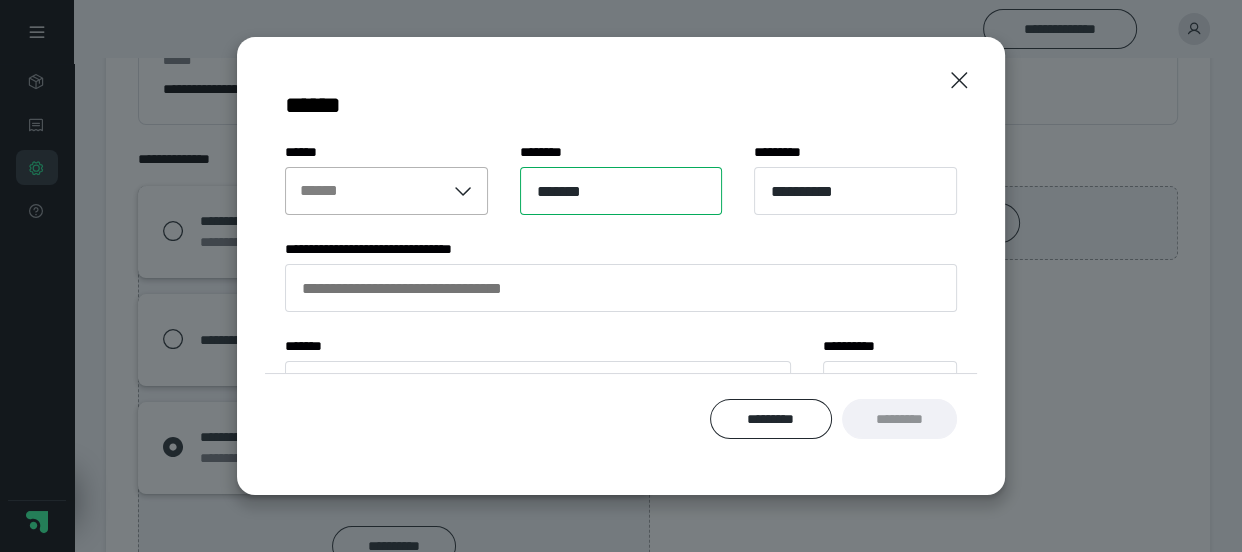 type on "*******" 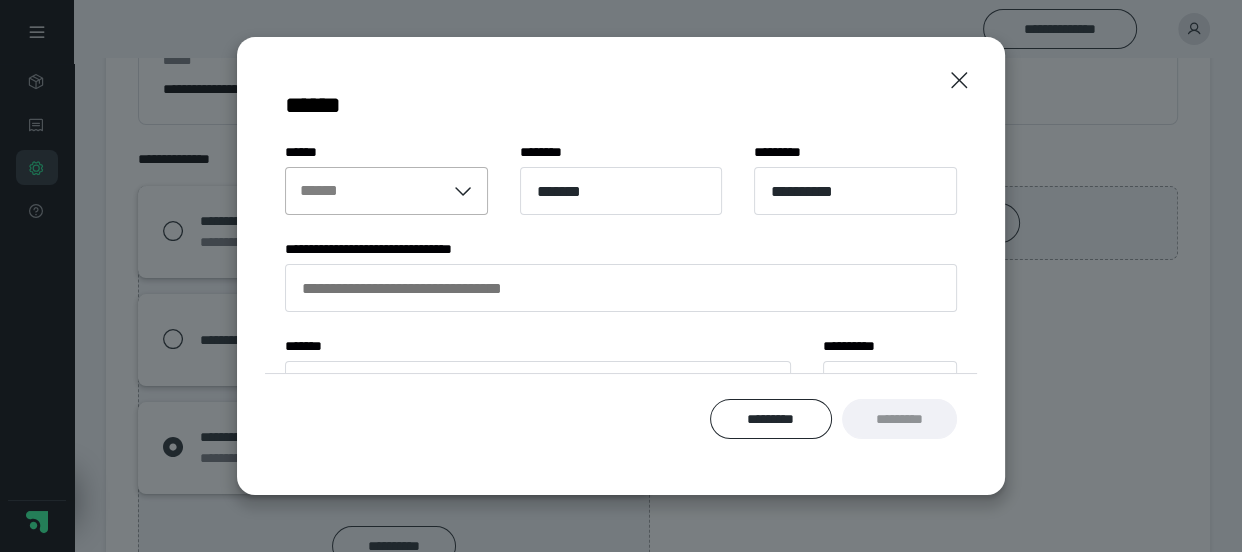 click at bounding box center (466, 191) 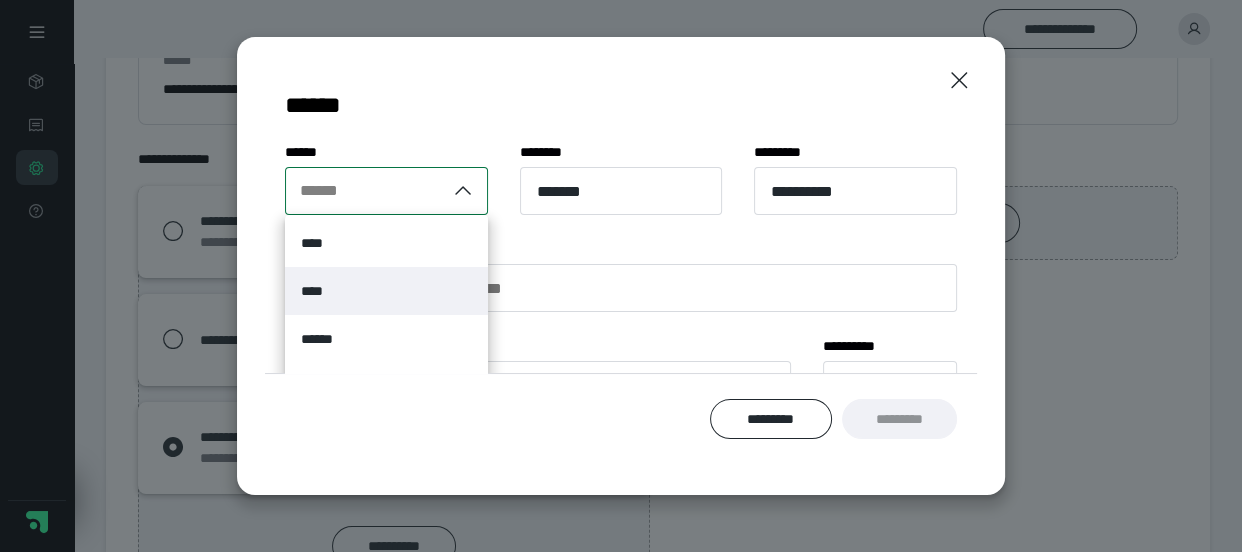 click on "****" at bounding box center [386, 291] 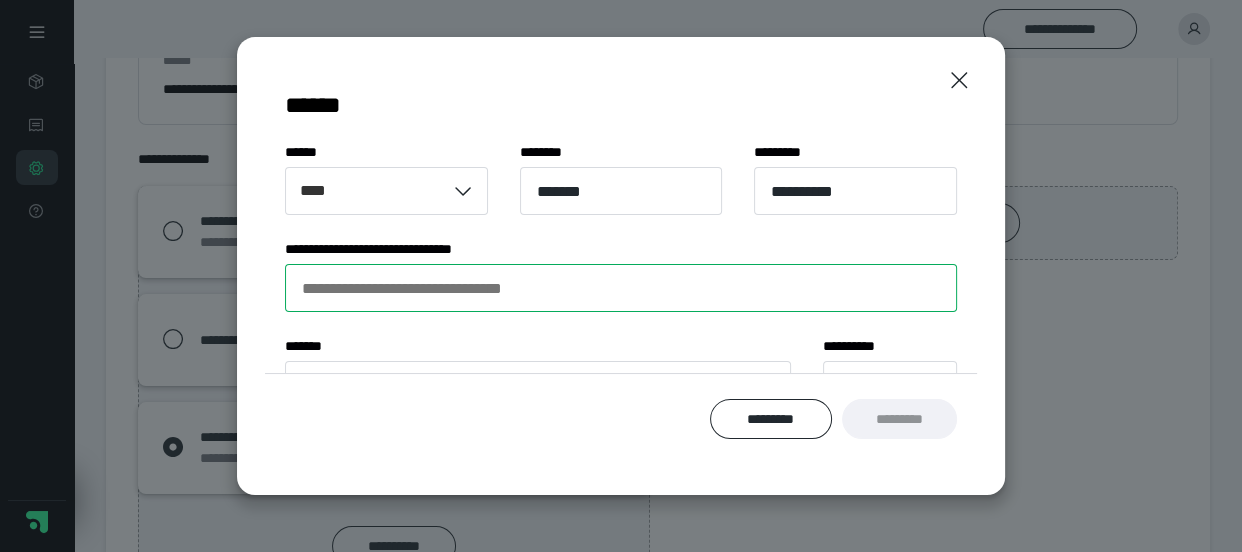 click on "**********" at bounding box center (621, 288) 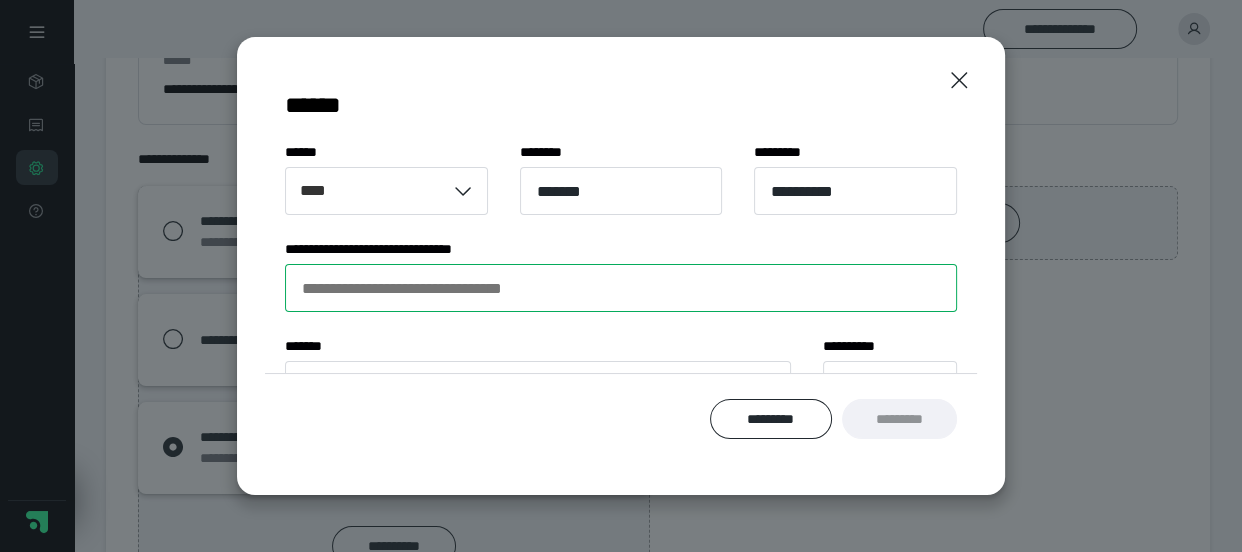 type on "**********" 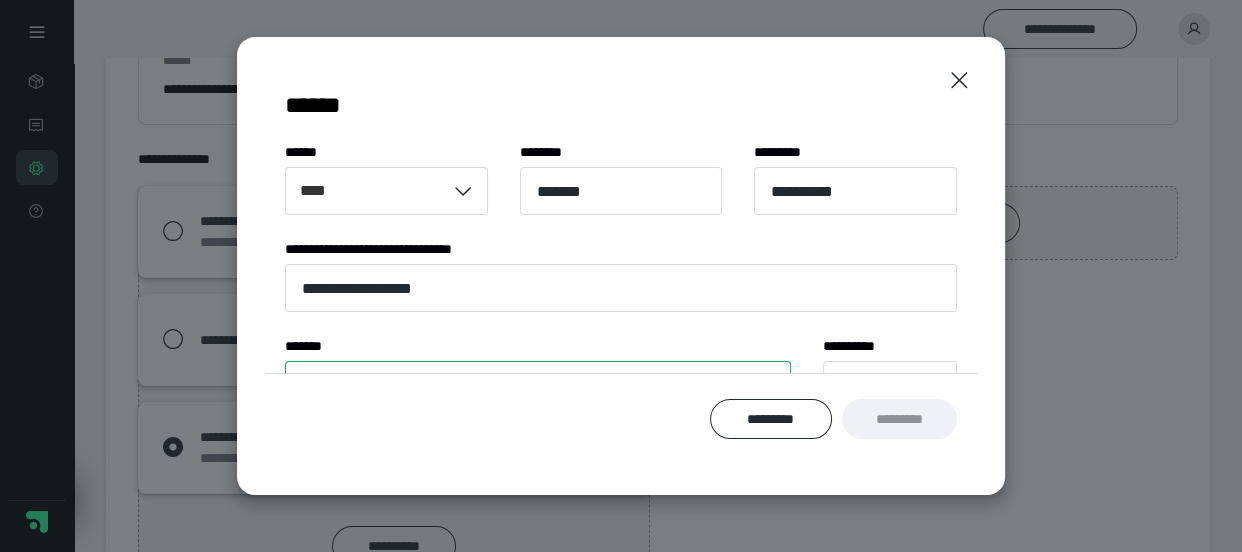 type on "**********" 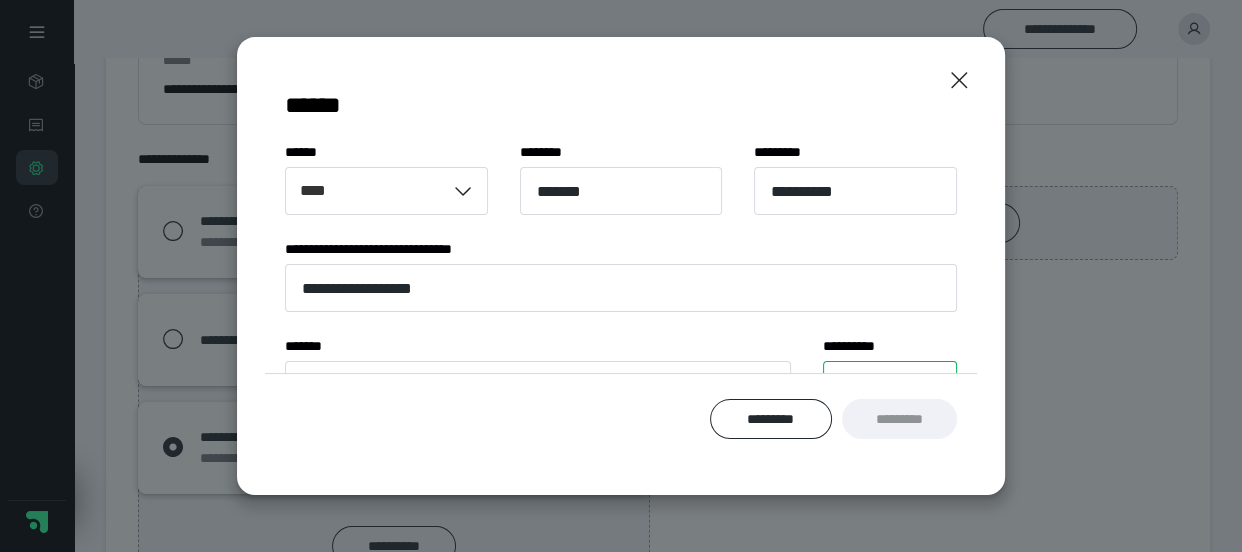 type on "**" 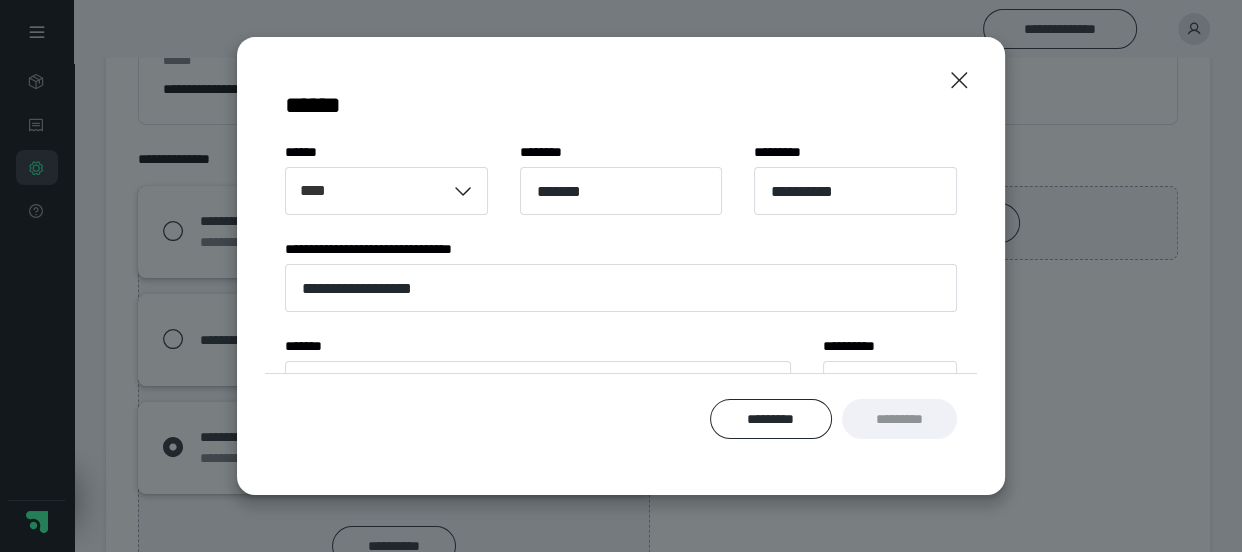 type on "*****" 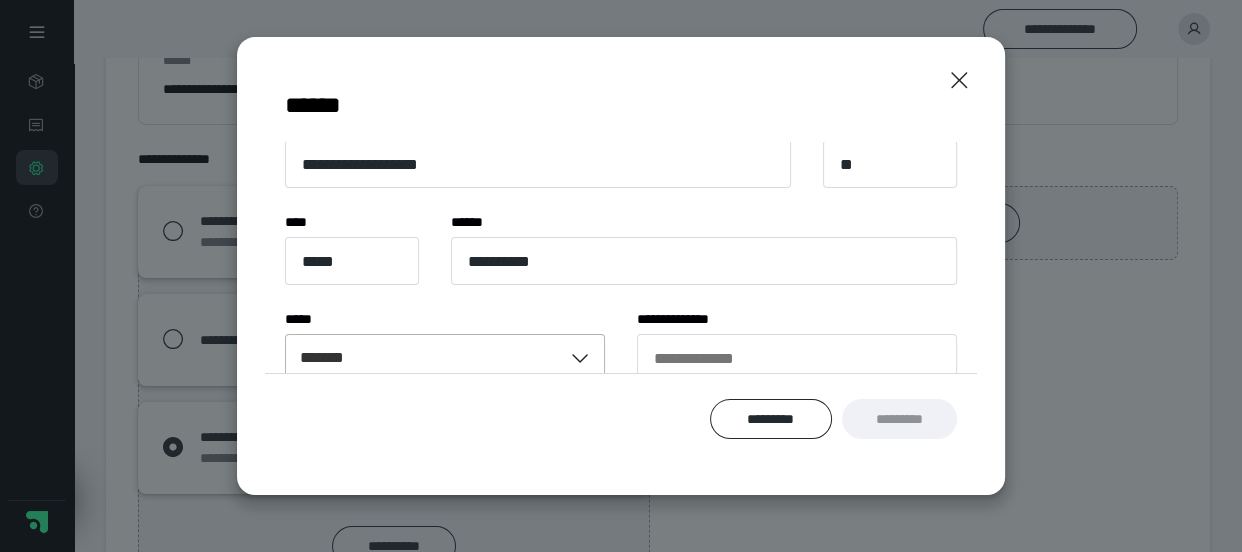 scroll, scrollTop: 181, scrollLeft: 0, axis: vertical 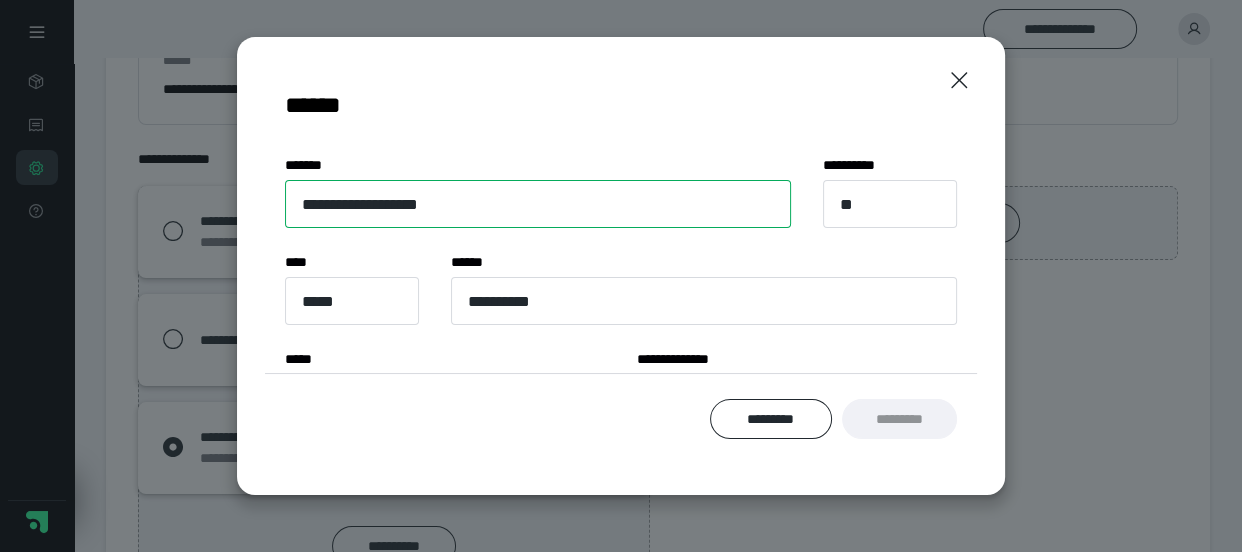 click on "**********" at bounding box center (538, 204) 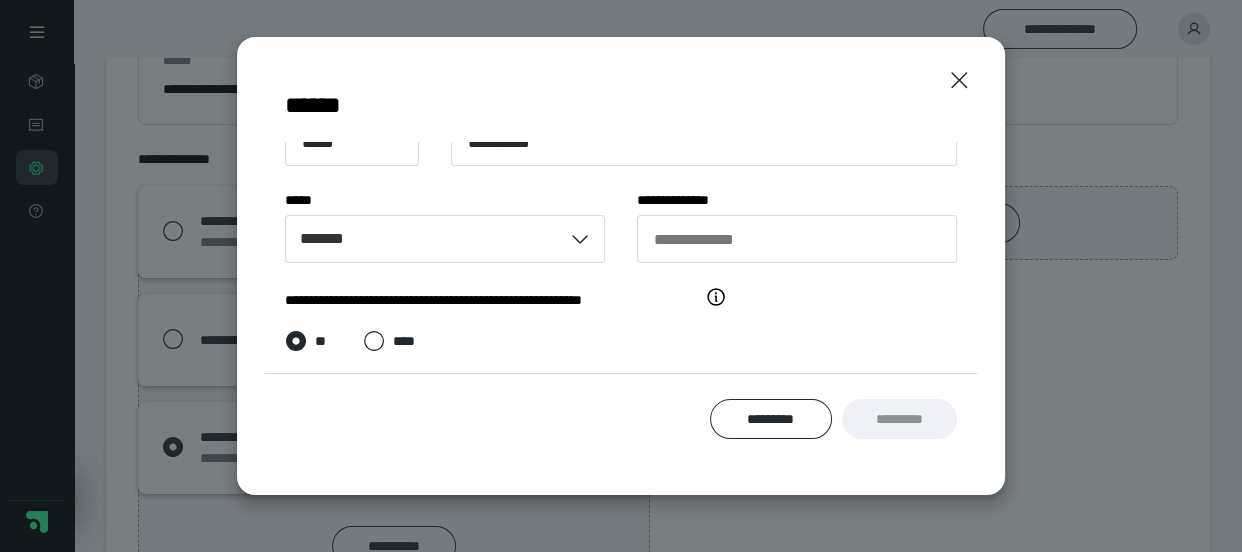 scroll, scrollTop: 363, scrollLeft: 0, axis: vertical 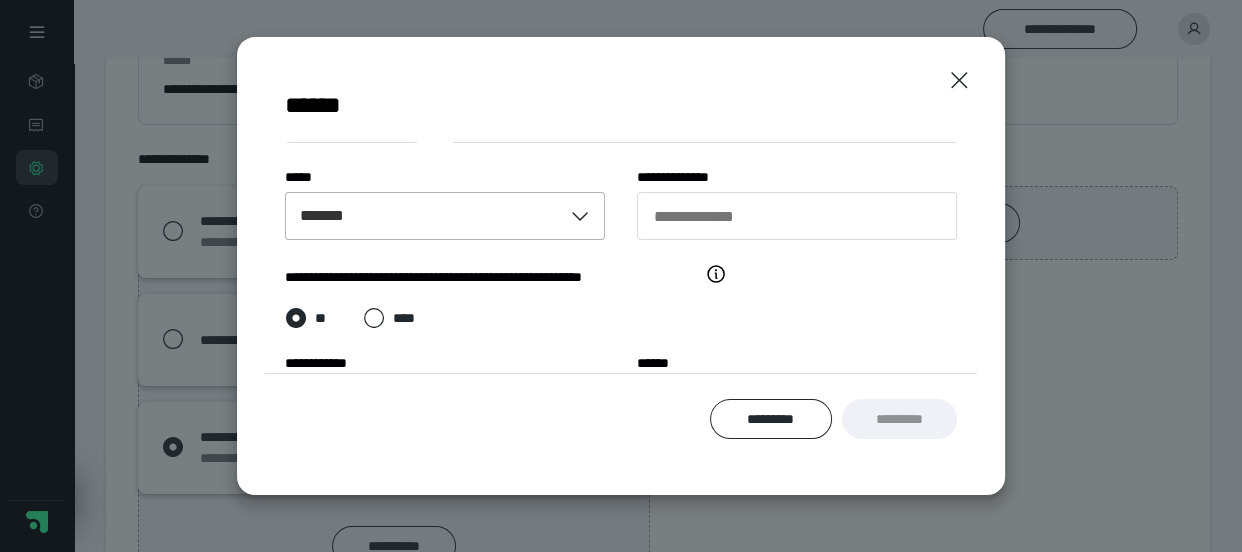 type on "**********" 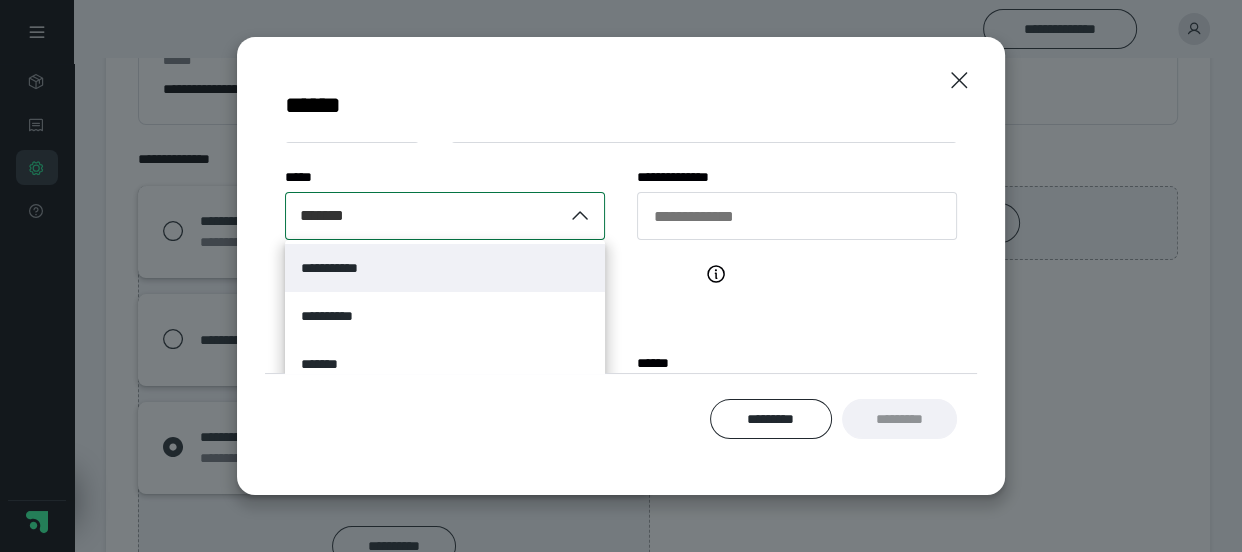 click on "**********" at bounding box center [445, 268] 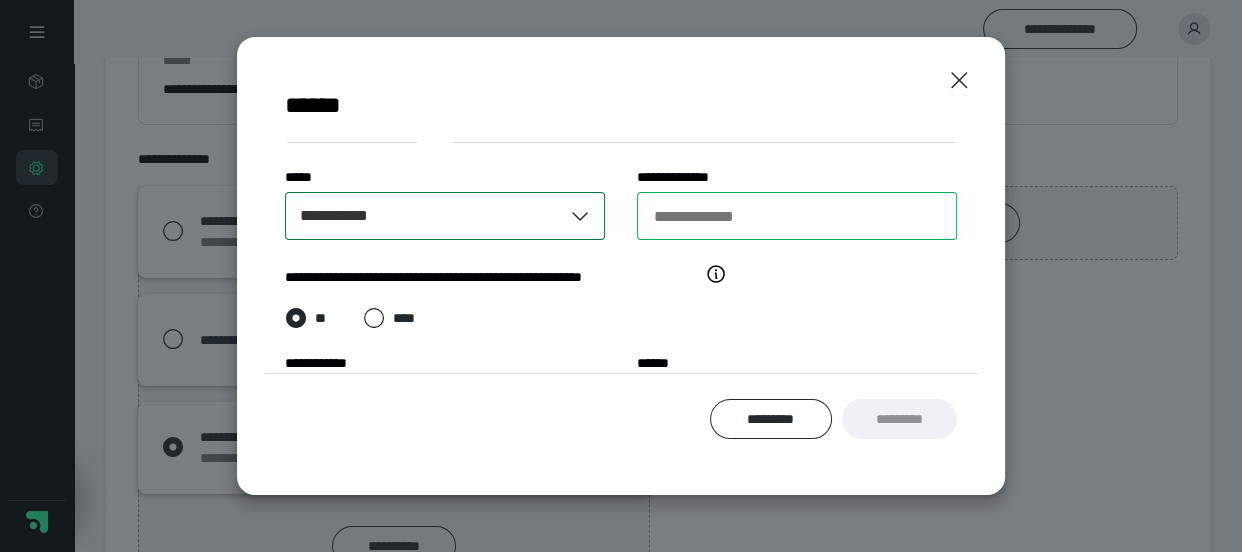click on "**********" at bounding box center [797, 216] 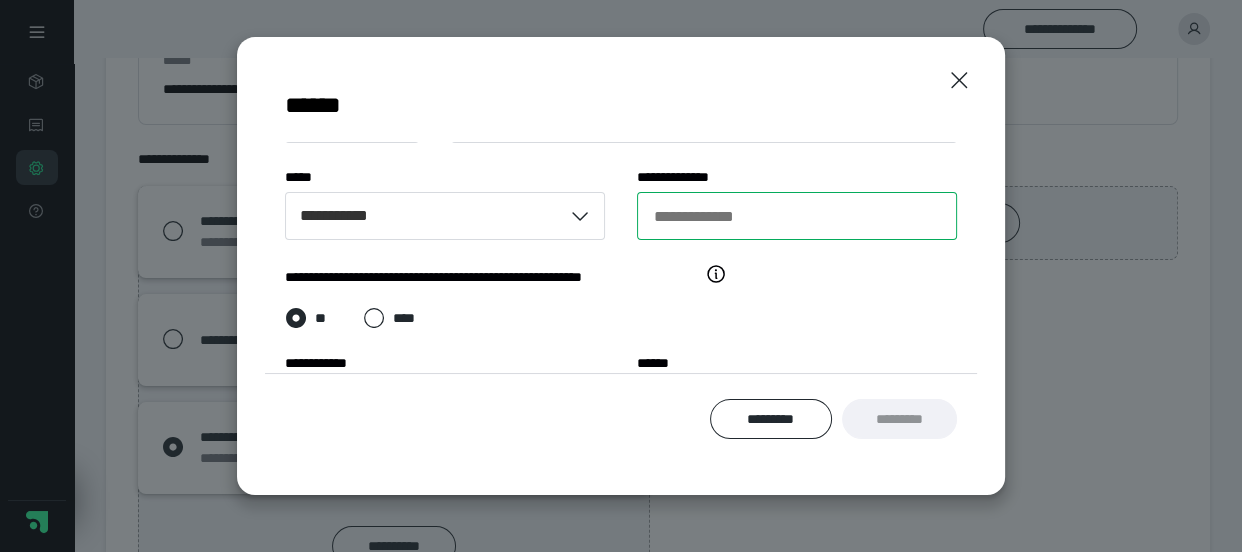 type on "**********" 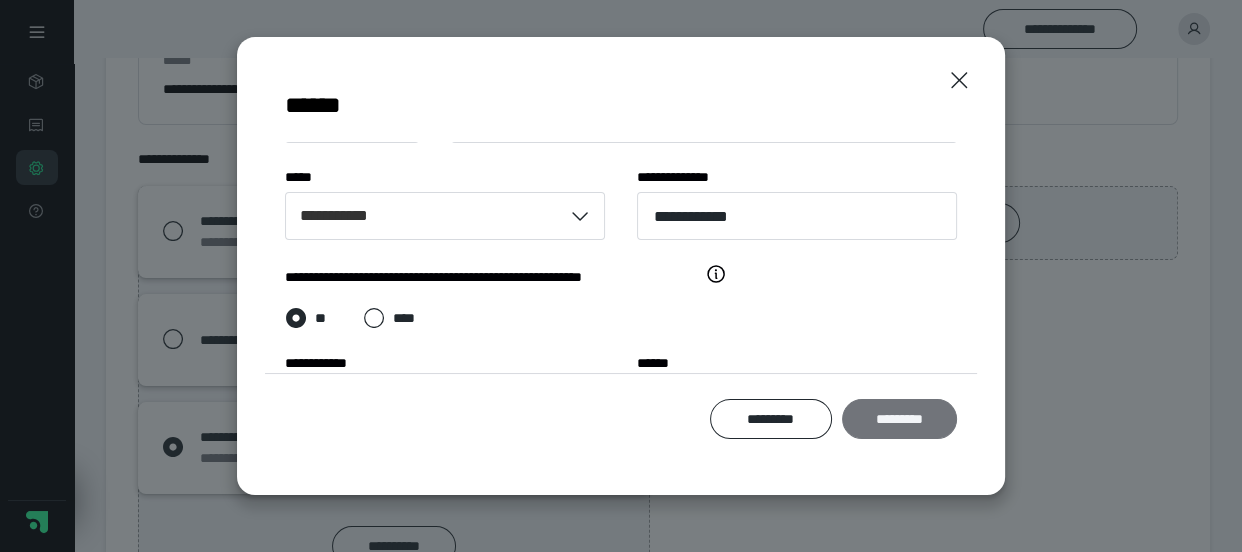 click on "*********" at bounding box center (900, 419) 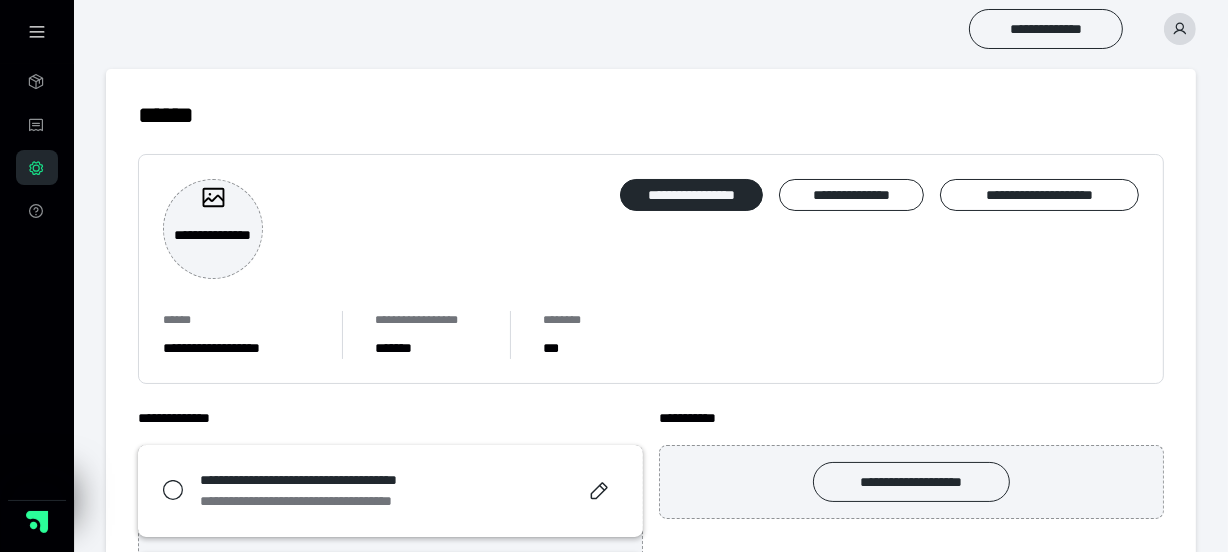 scroll, scrollTop: 0, scrollLeft: 0, axis: both 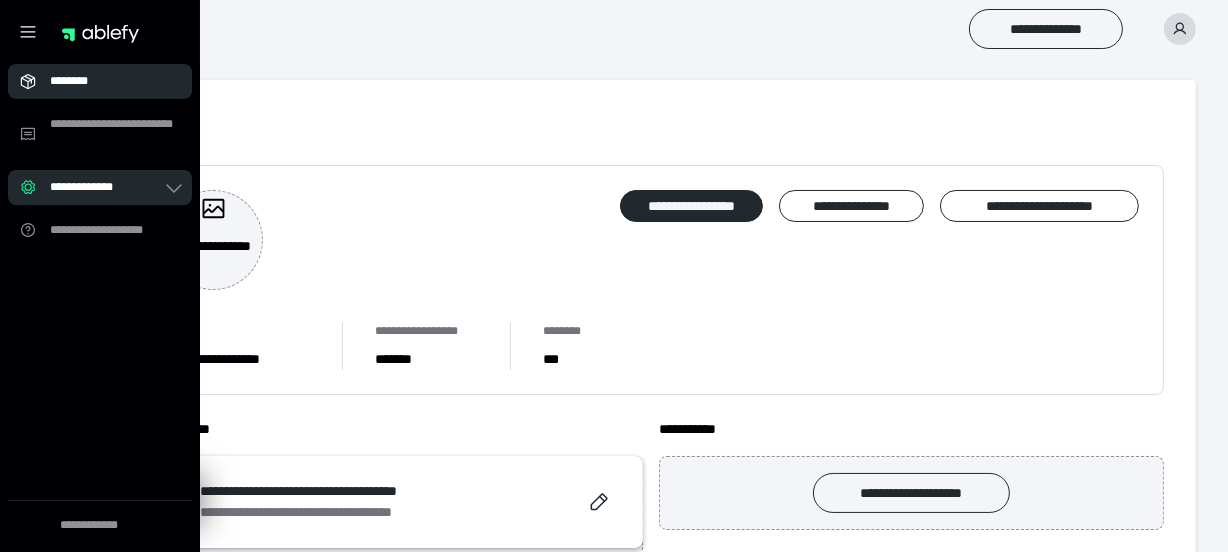 click 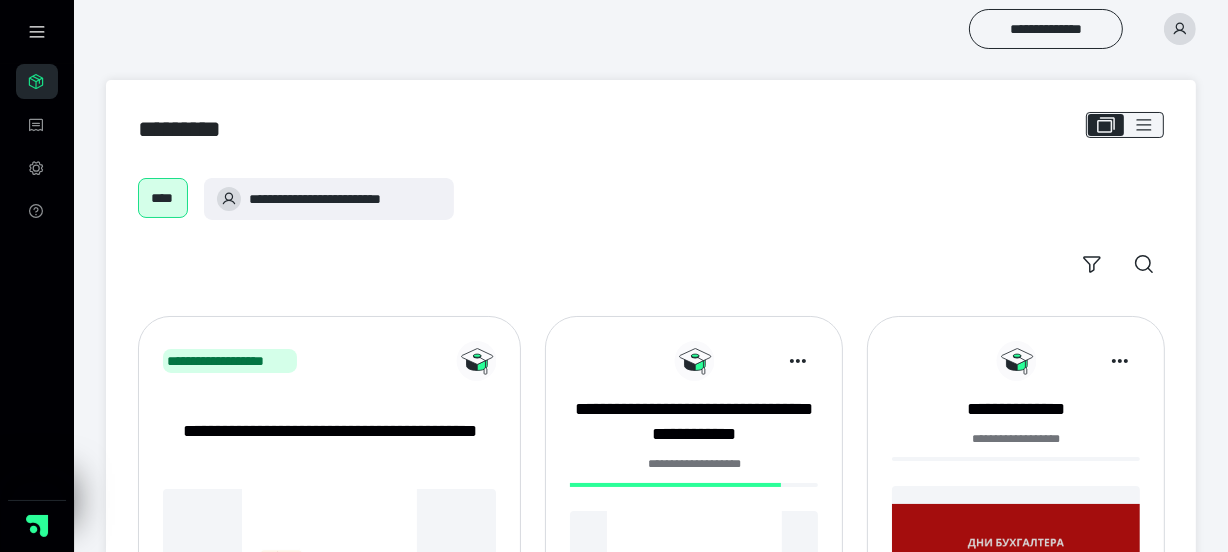 click 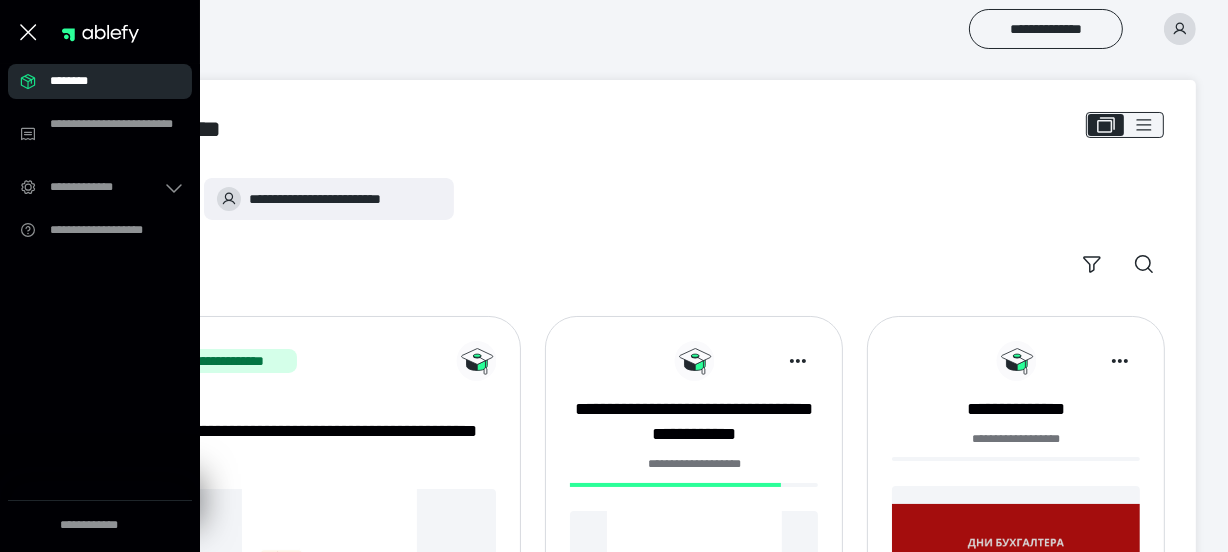 click 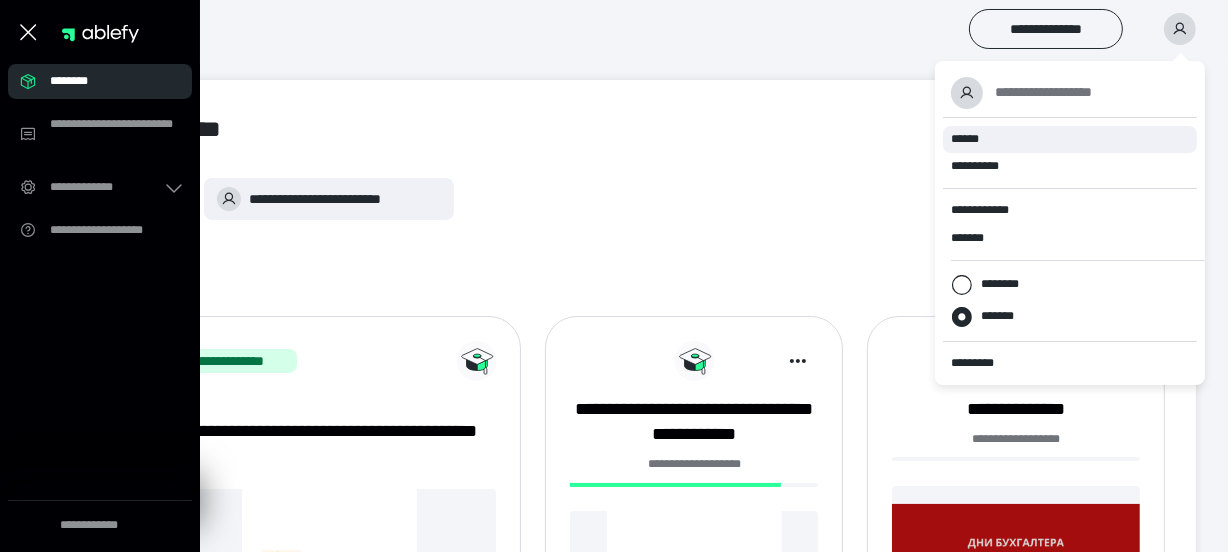 click on "******" at bounding box center [965, 139] 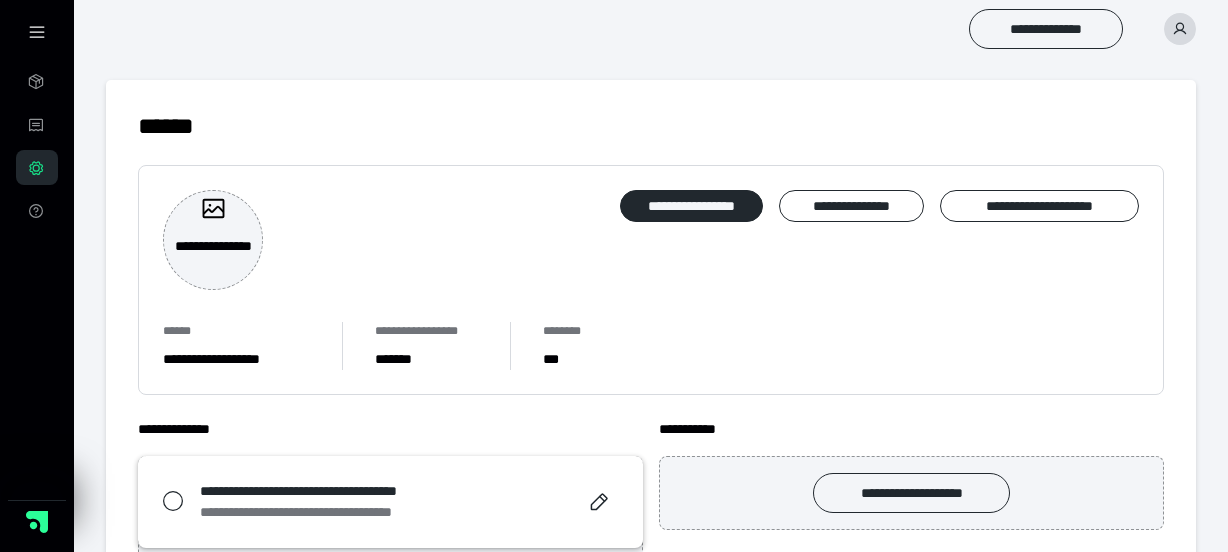 scroll, scrollTop: 0, scrollLeft: 0, axis: both 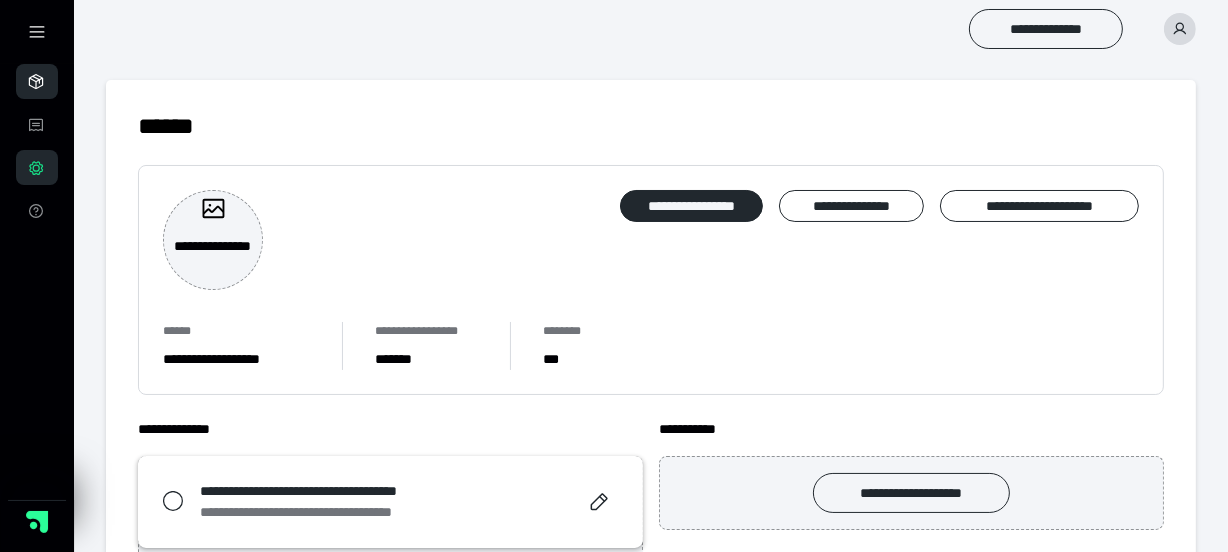 click on "********" at bounding box center (37, 81) 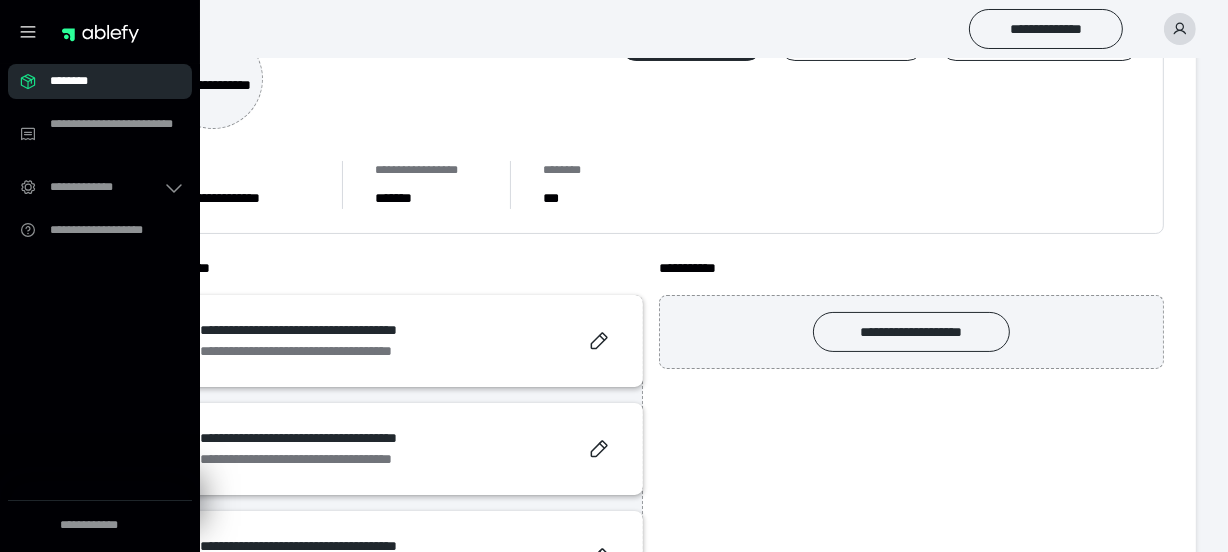 scroll, scrollTop: 181, scrollLeft: 0, axis: vertical 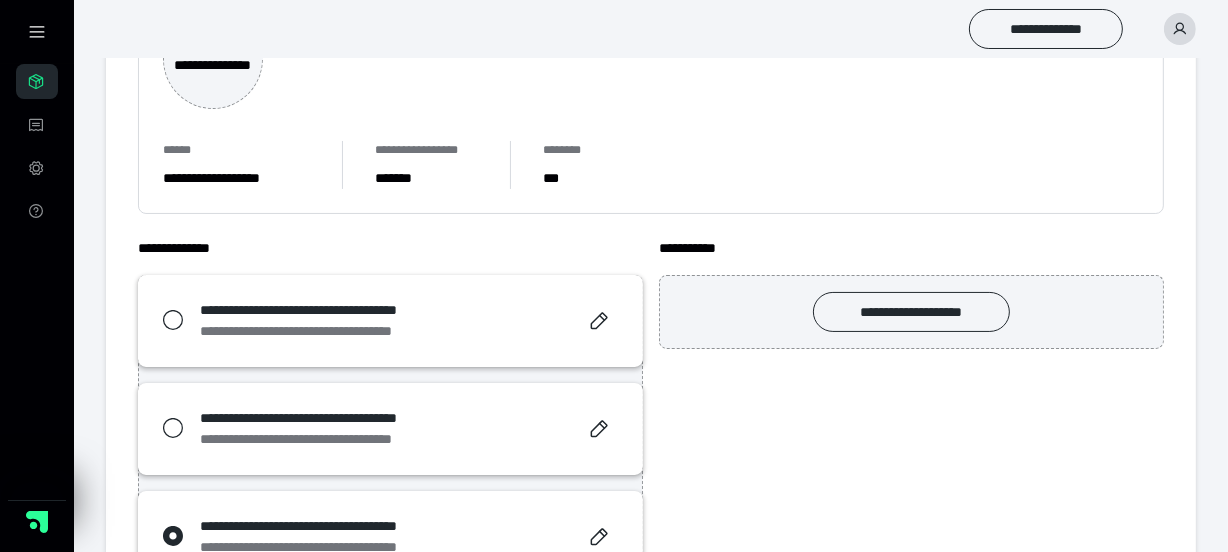 click 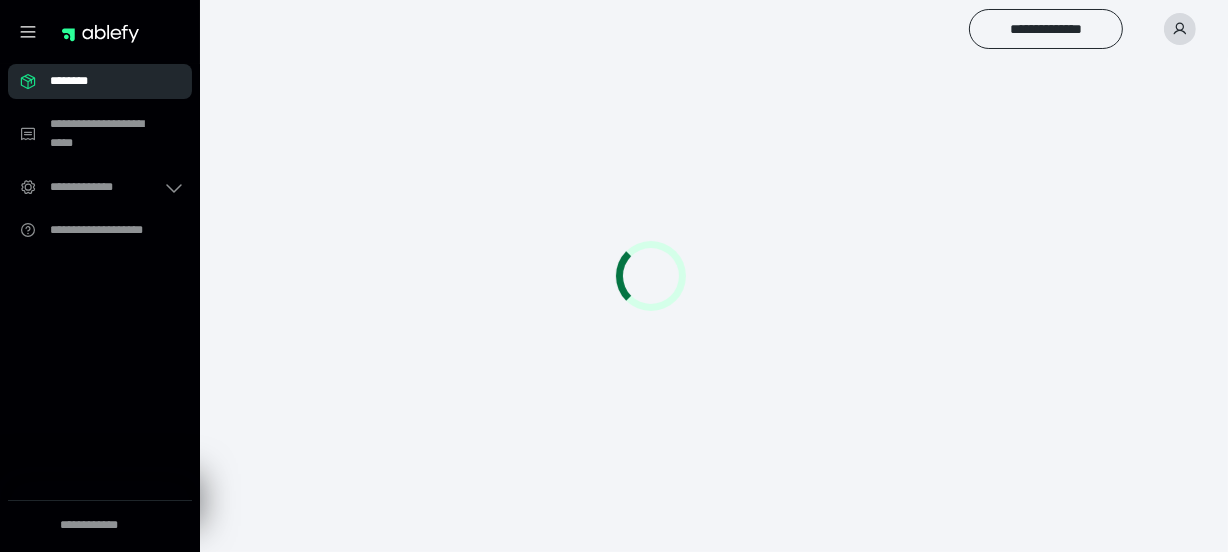 scroll, scrollTop: 0, scrollLeft: 0, axis: both 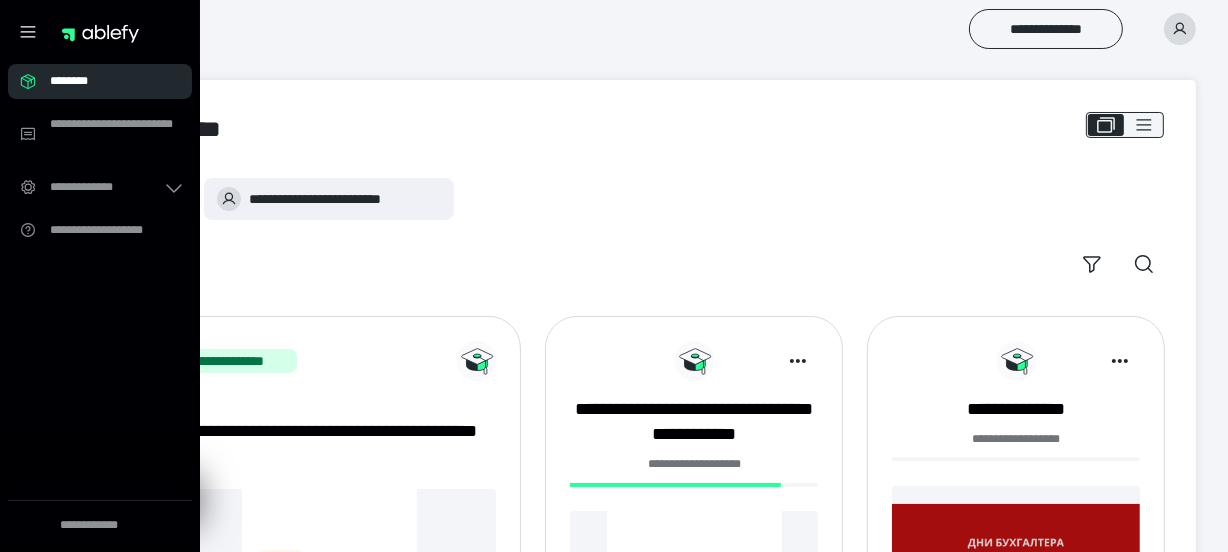 click on "**********" at bounding box center (651, 199) 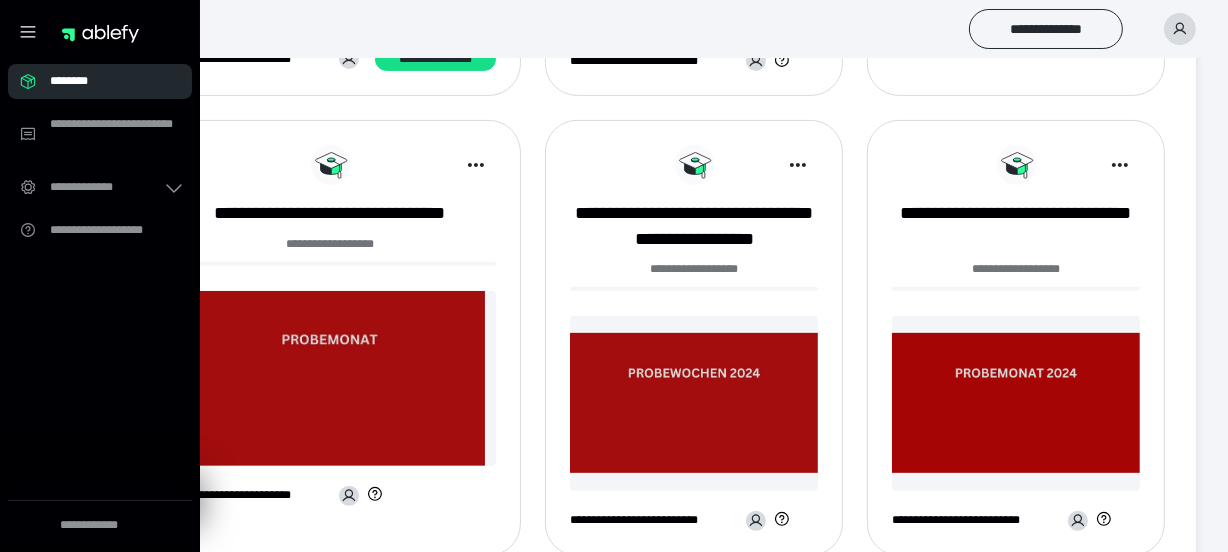 scroll, scrollTop: 713, scrollLeft: 0, axis: vertical 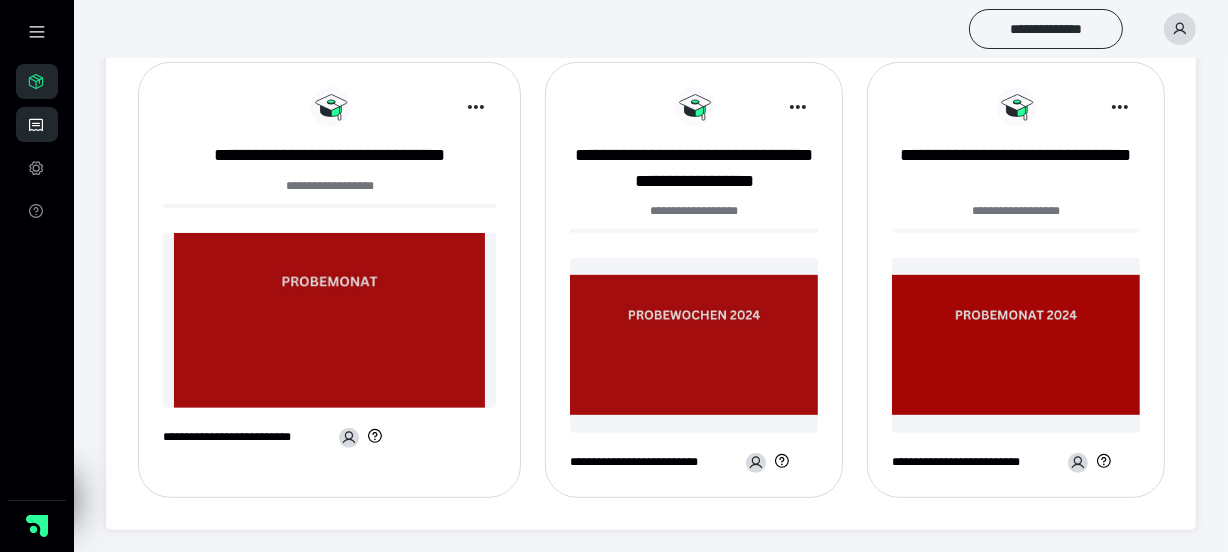 click 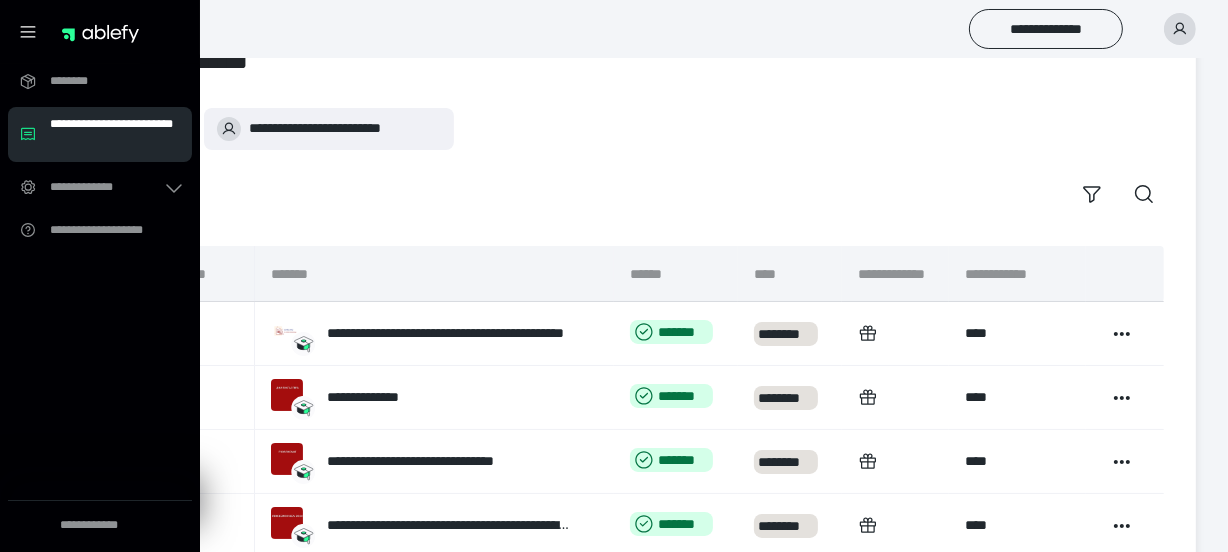 scroll, scrollTop: 90, scrollLeft: 0, axis: vertical 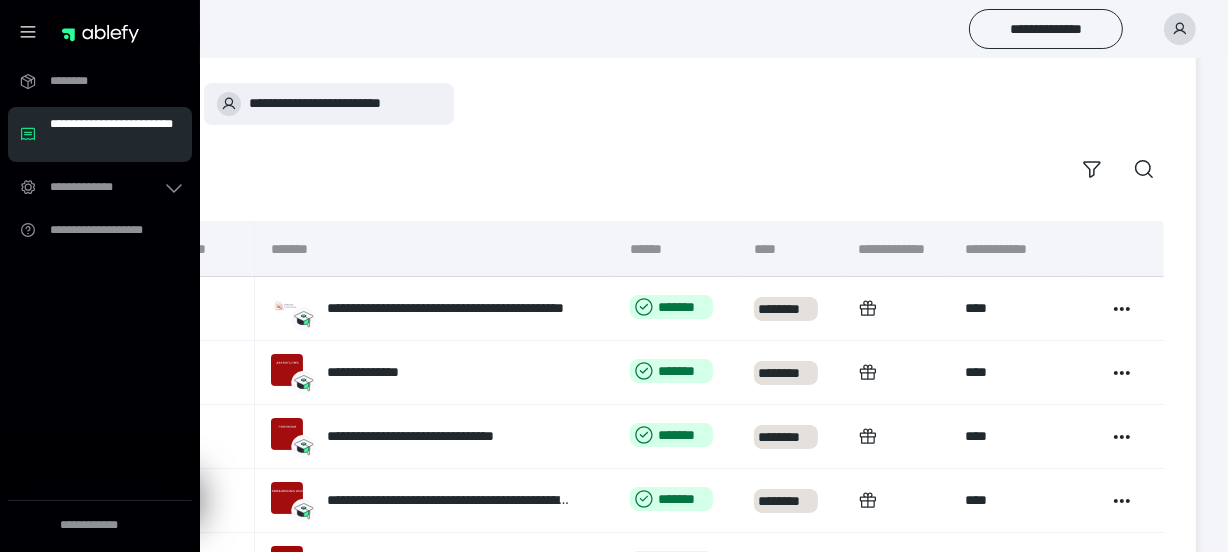 click on "**********" at bounding box center [651, 309] 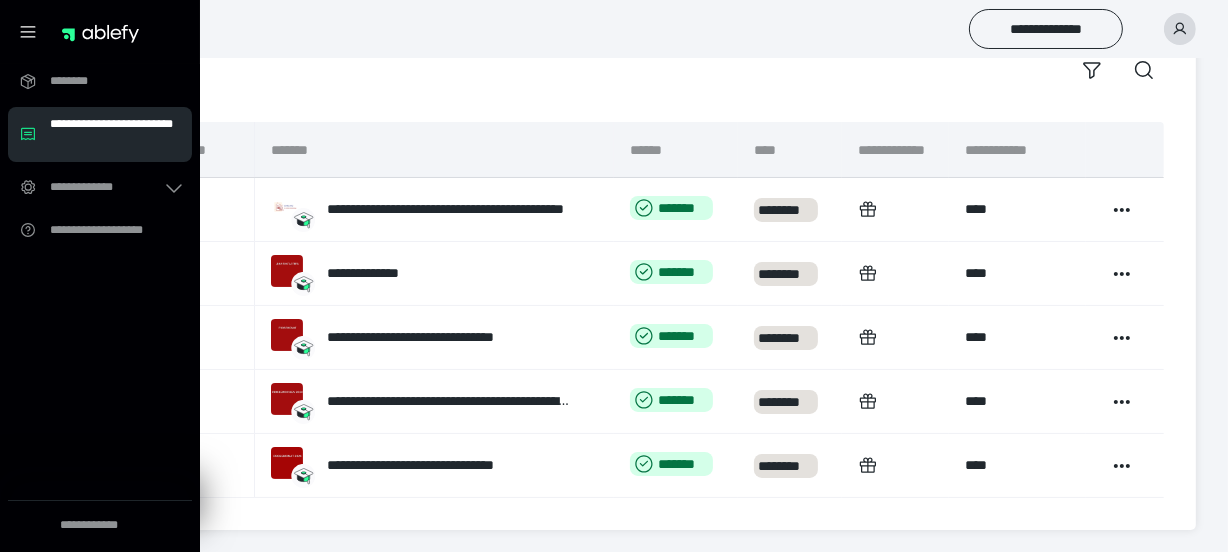 scroll, scrollTop: 190, scrollLeft: 0, axis: vertical 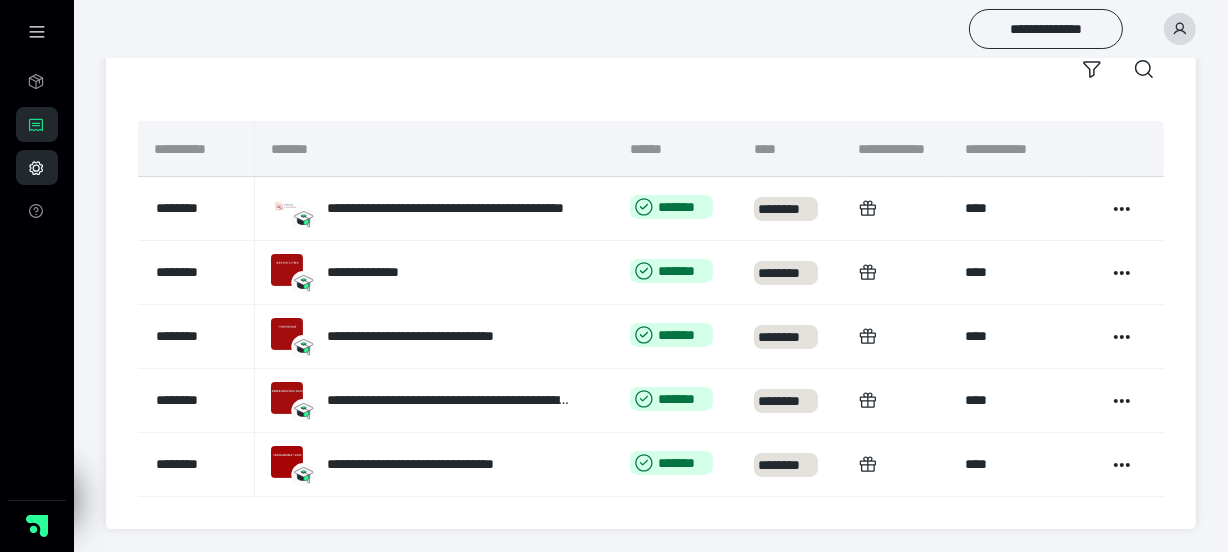 click 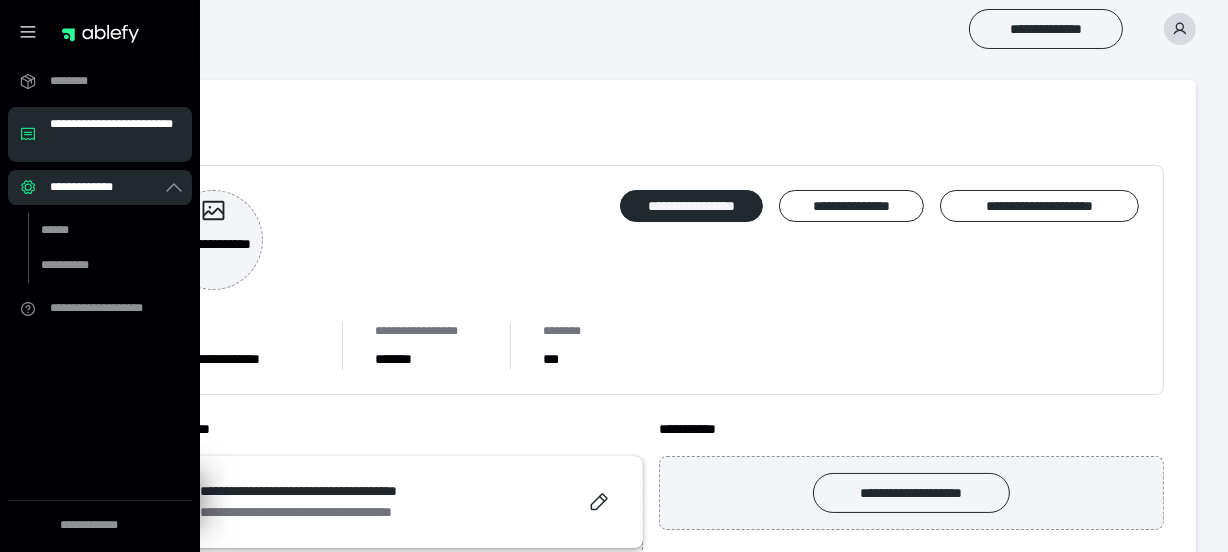 scroll, scrollTop: 0, scrollLeft: 0, axis: both 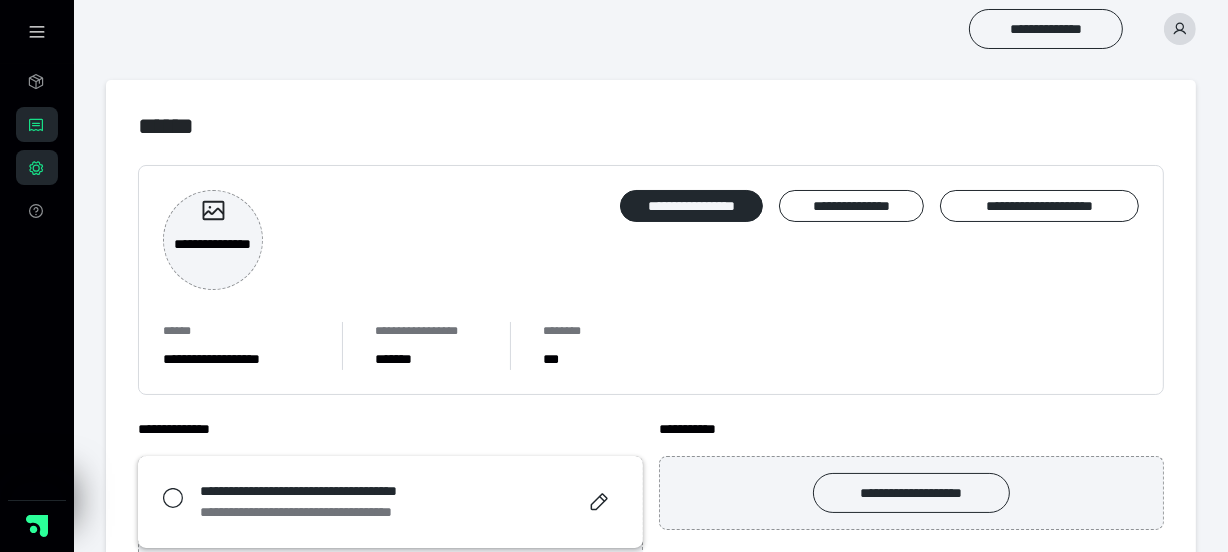 click 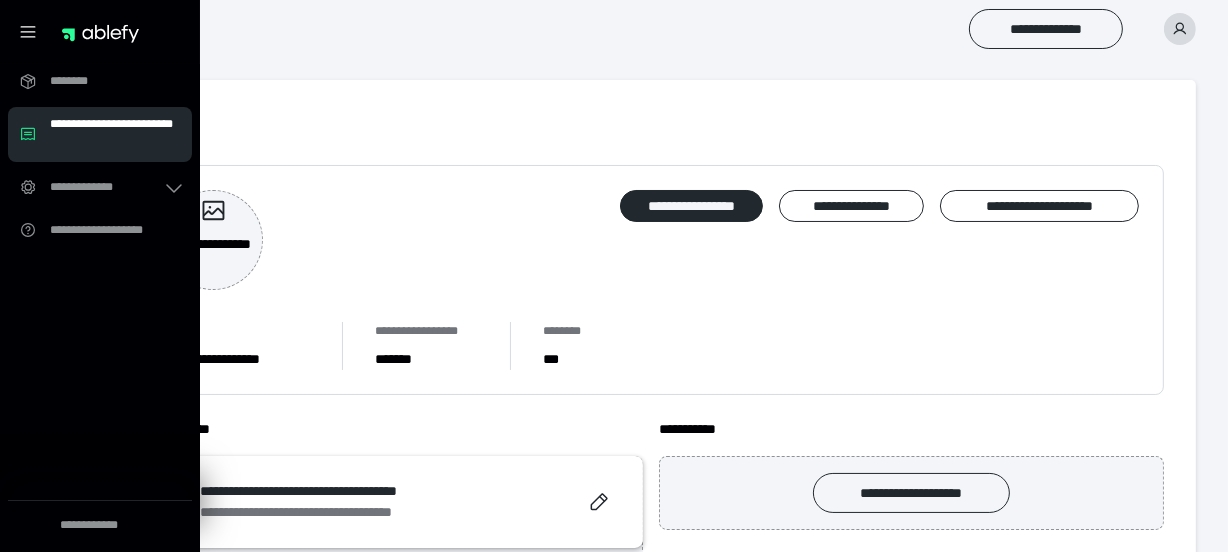 drag, startPoint x: 879, startPoint y: 15, endPoint x: 808, endPoint y: 29, distance: 72.36712 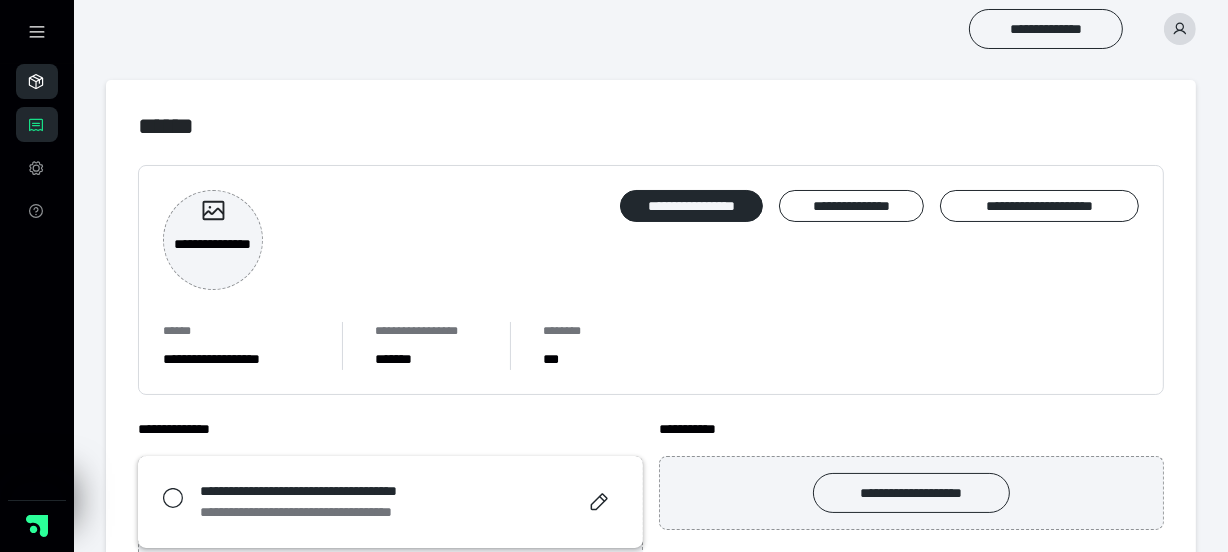 click on "********" at bounding box center [37, 81] 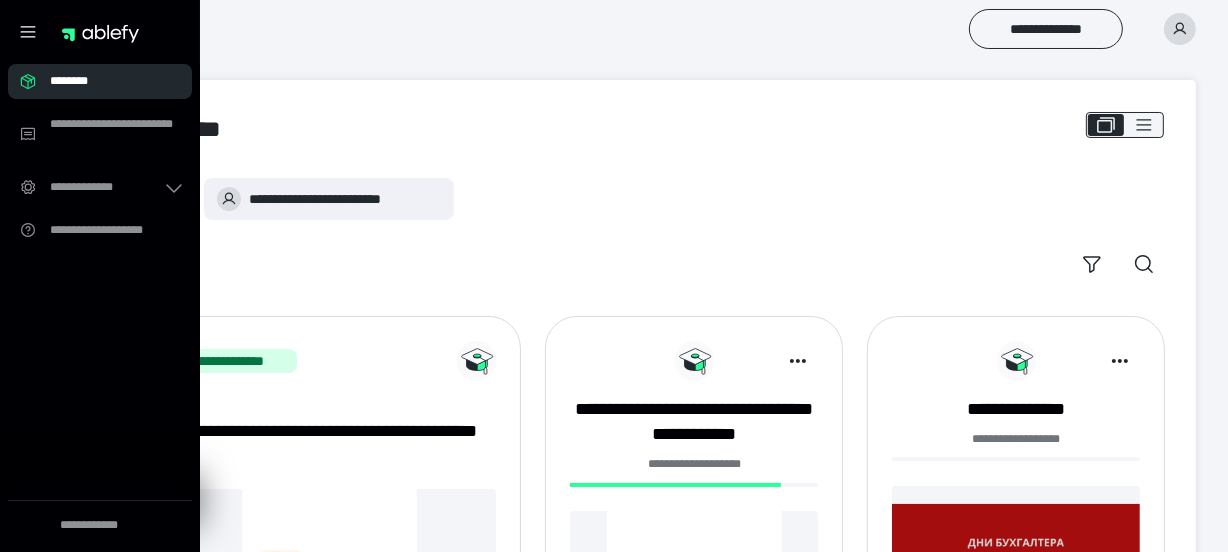 click on "**********" at bounding box center (329, 444) 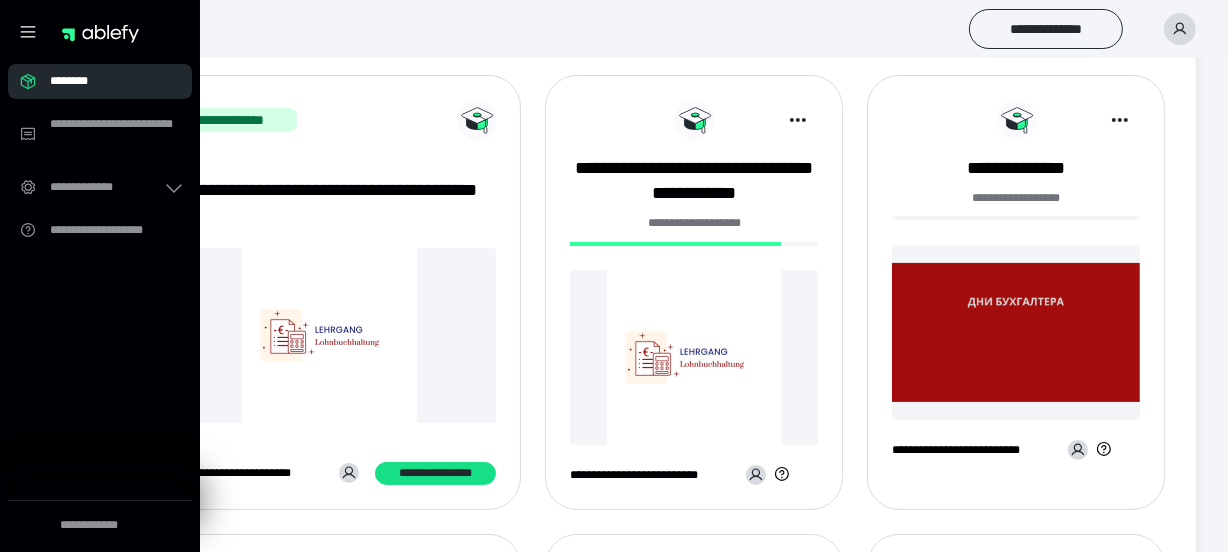 scroll, scrollTop: 272, scrollLeft: 0, axis: vertical 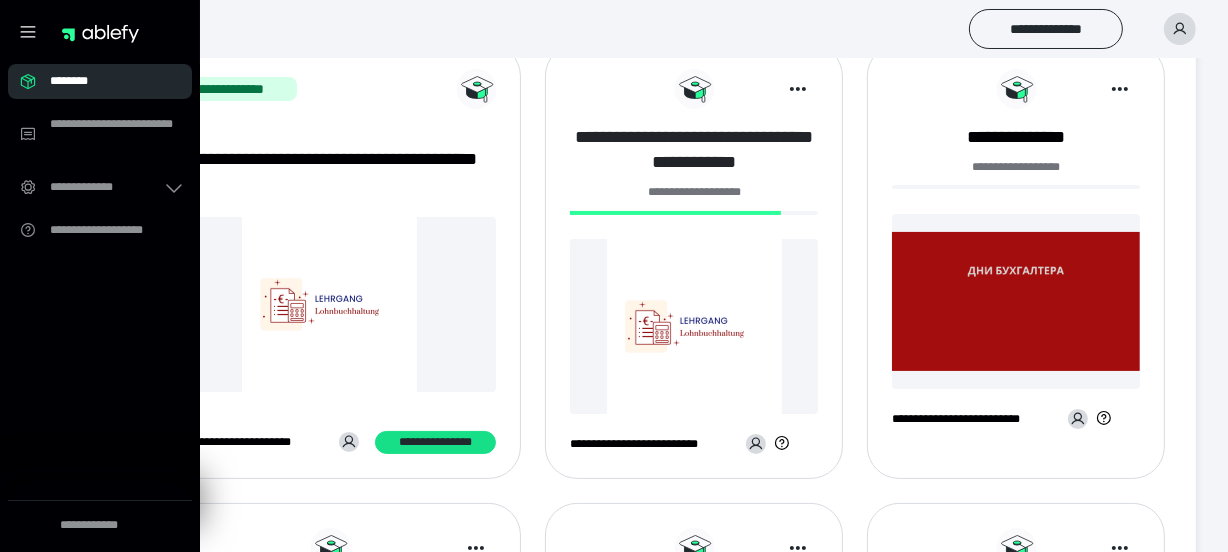 click on "**********" at bounding box center (694, 150) 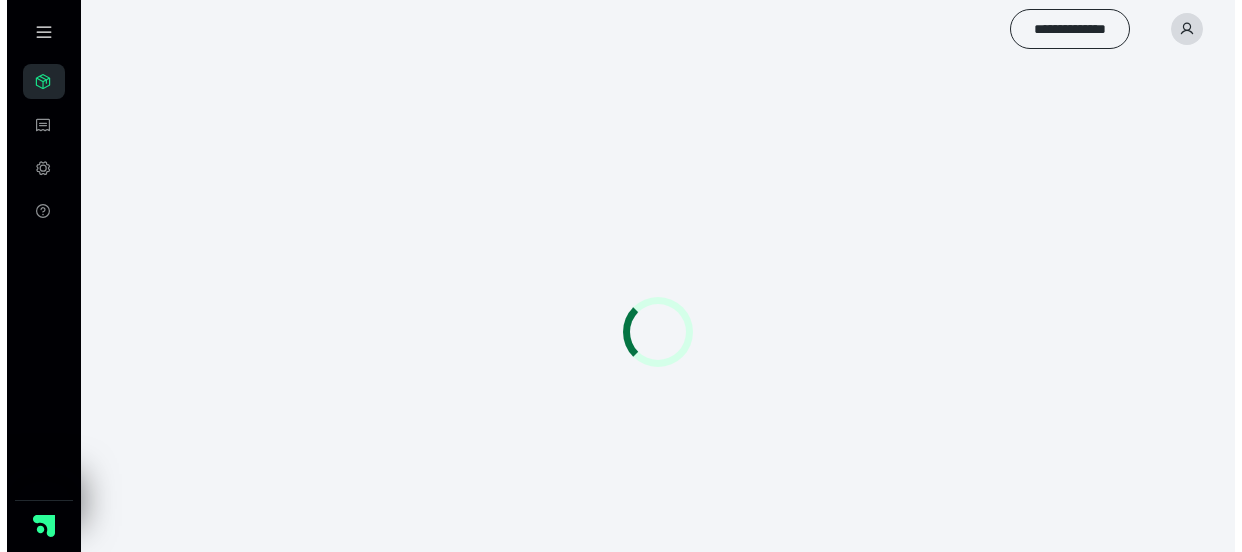 scroll, scrollTop: 0, scrollLeft: 0, axis: both 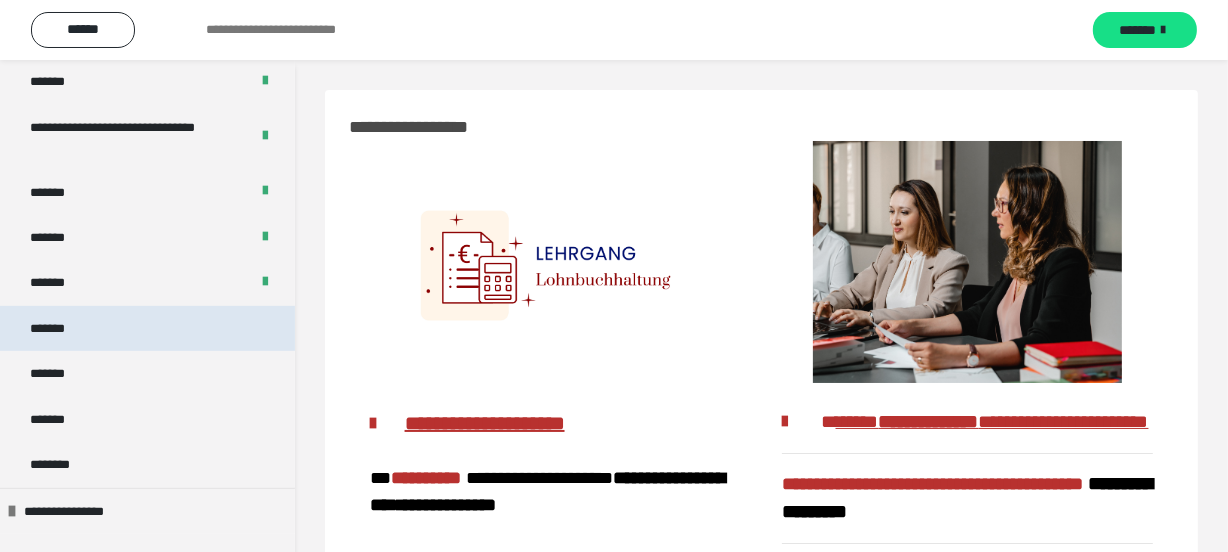 click on "*******" at bounding box center [147, 328] 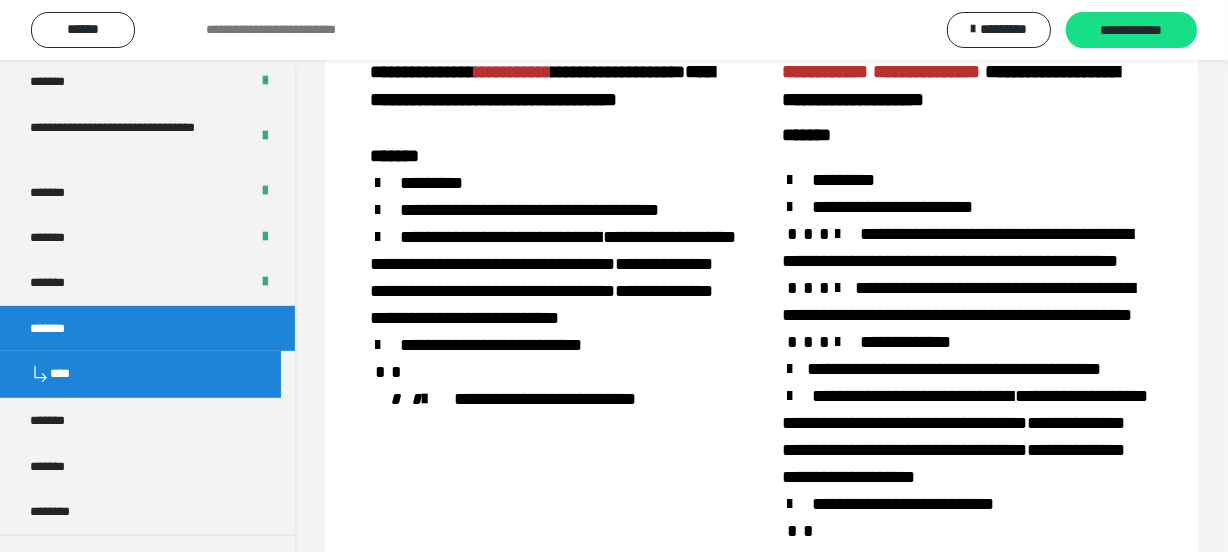 scroll, scrollTop: 2648, scrollLeft: 0, axis: vertical 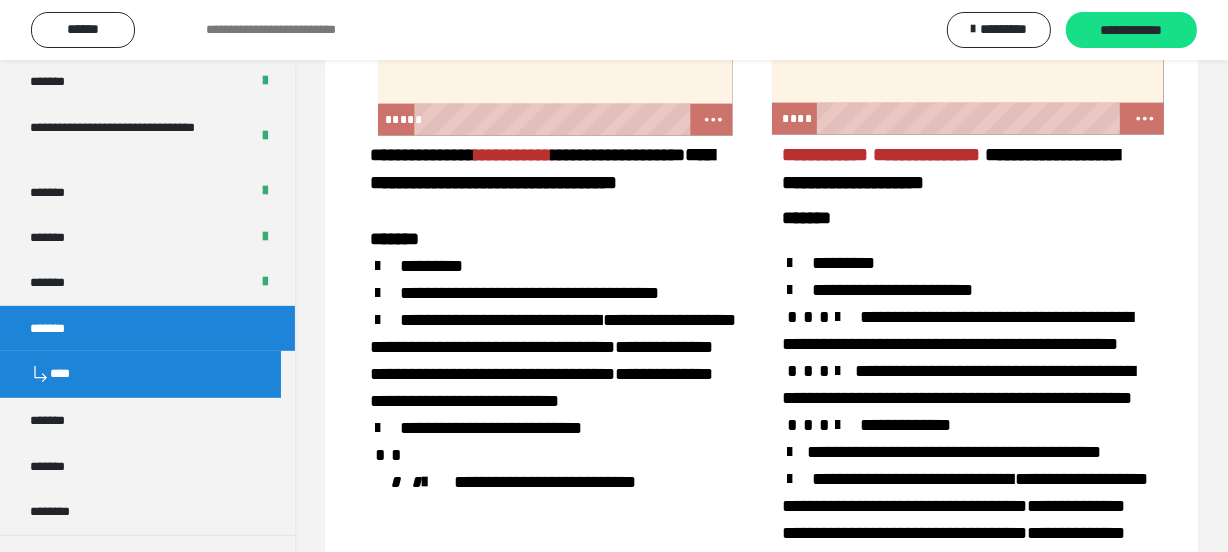 click at bounding box center [968, 36] 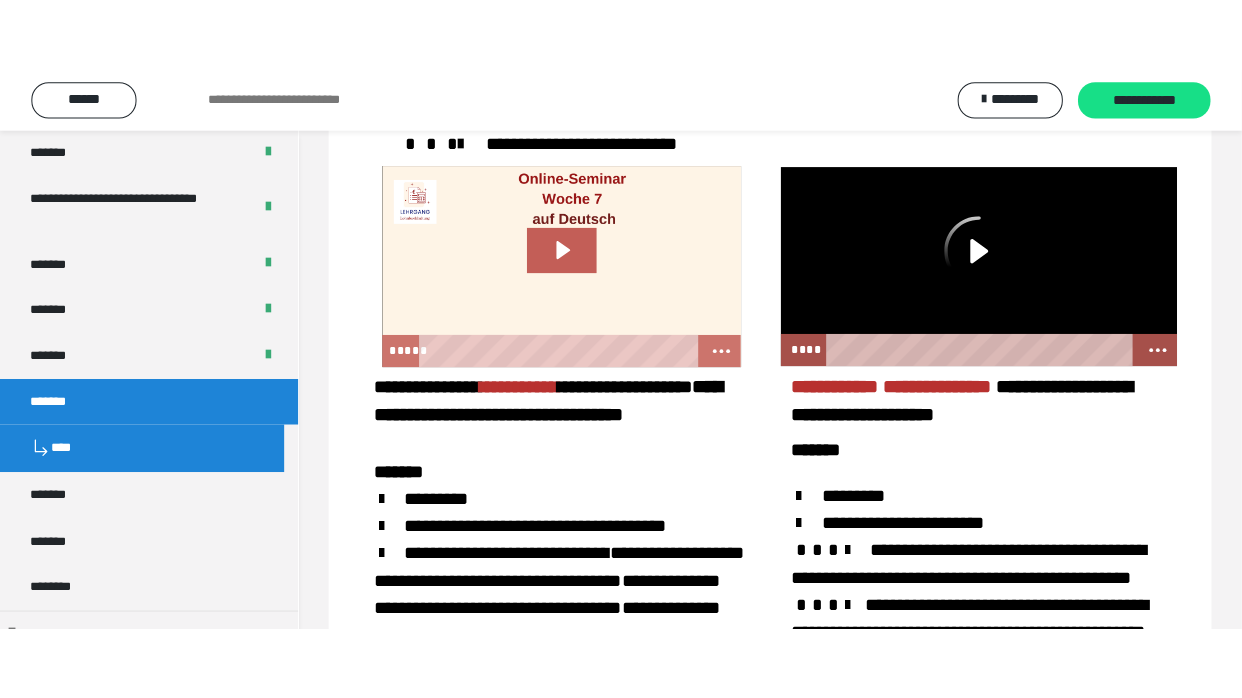 scroll, scrollTop: 2466, scrollLeft: 0, axis: vertical 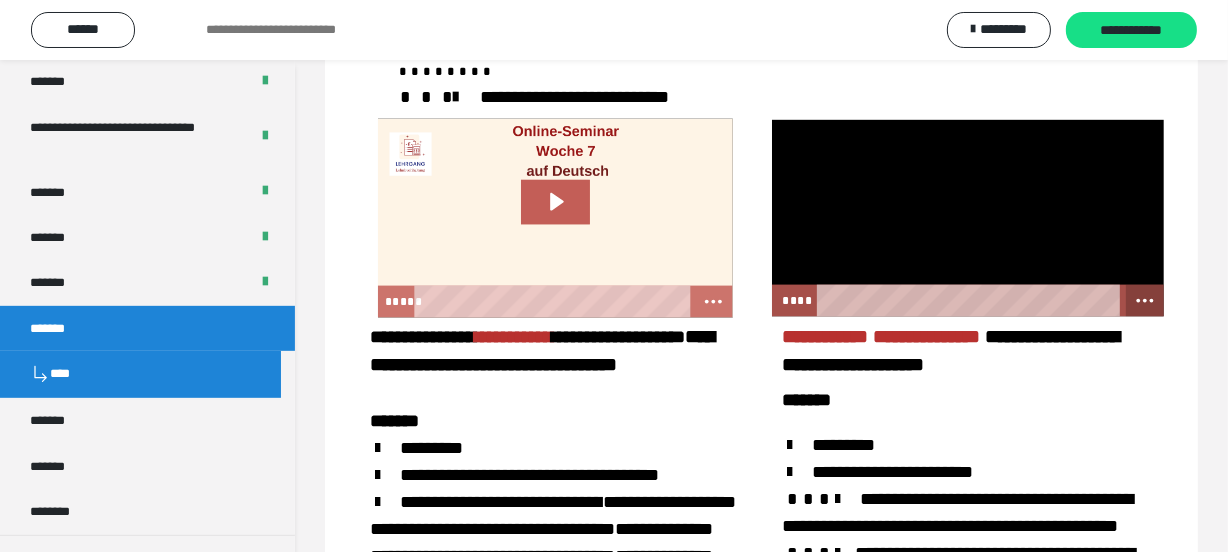 drag, startPoint x: 1160, startPoint y: 350, endPoint x: 1141, endPoint y: 350, distance: 19 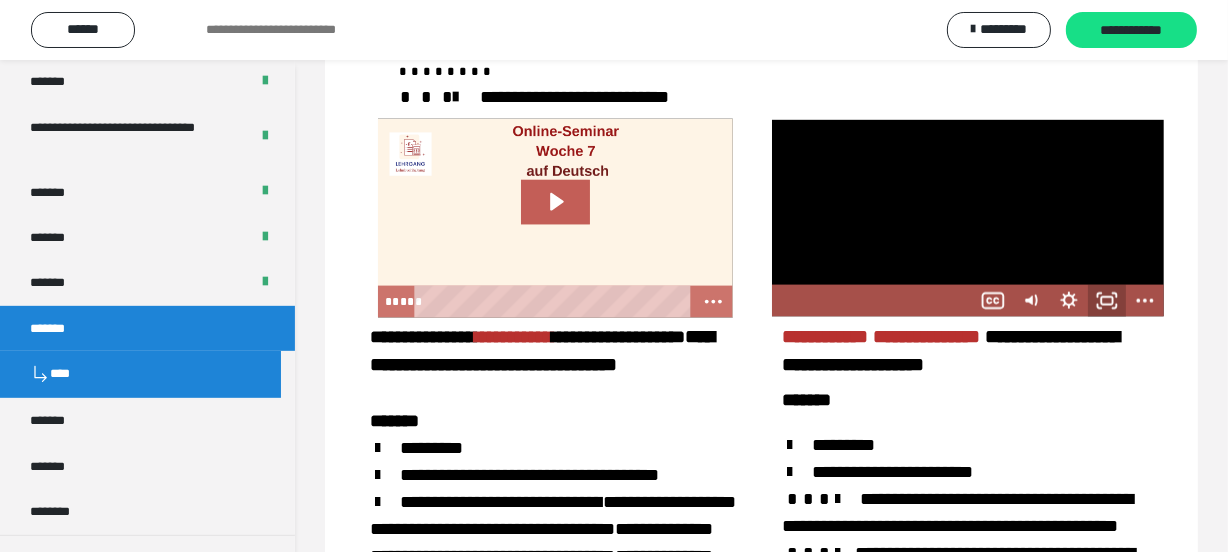 click 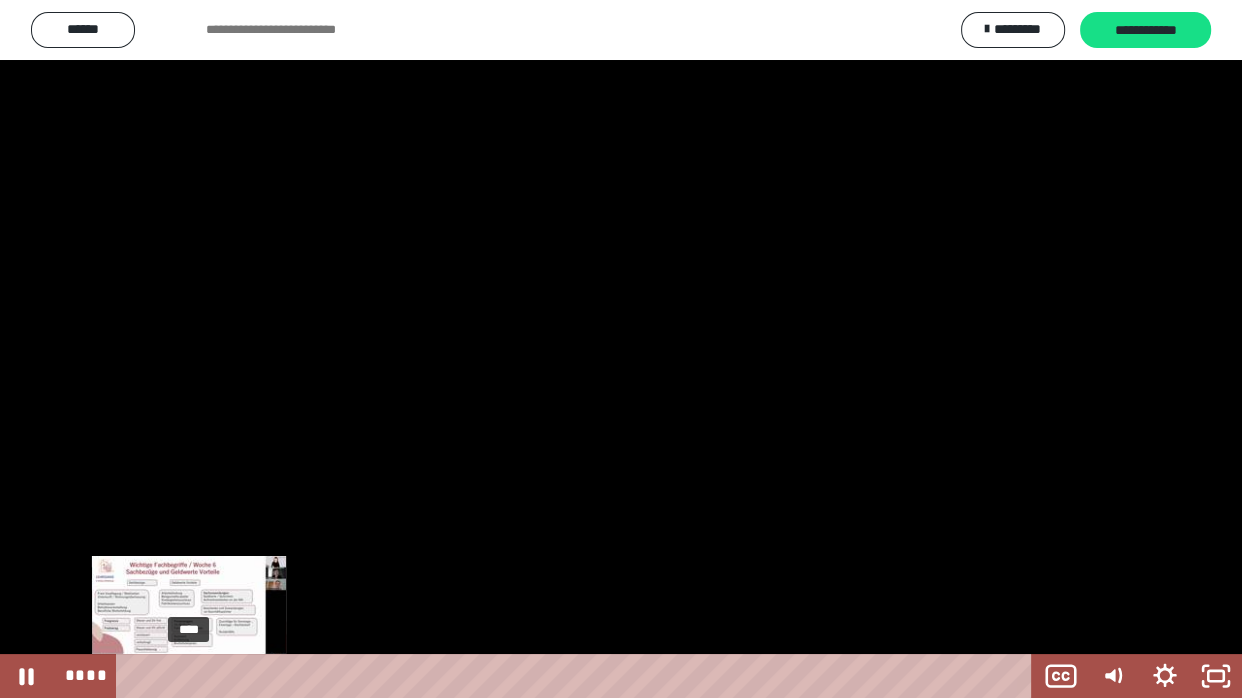 click on "****" at bounding box center [577, 676] 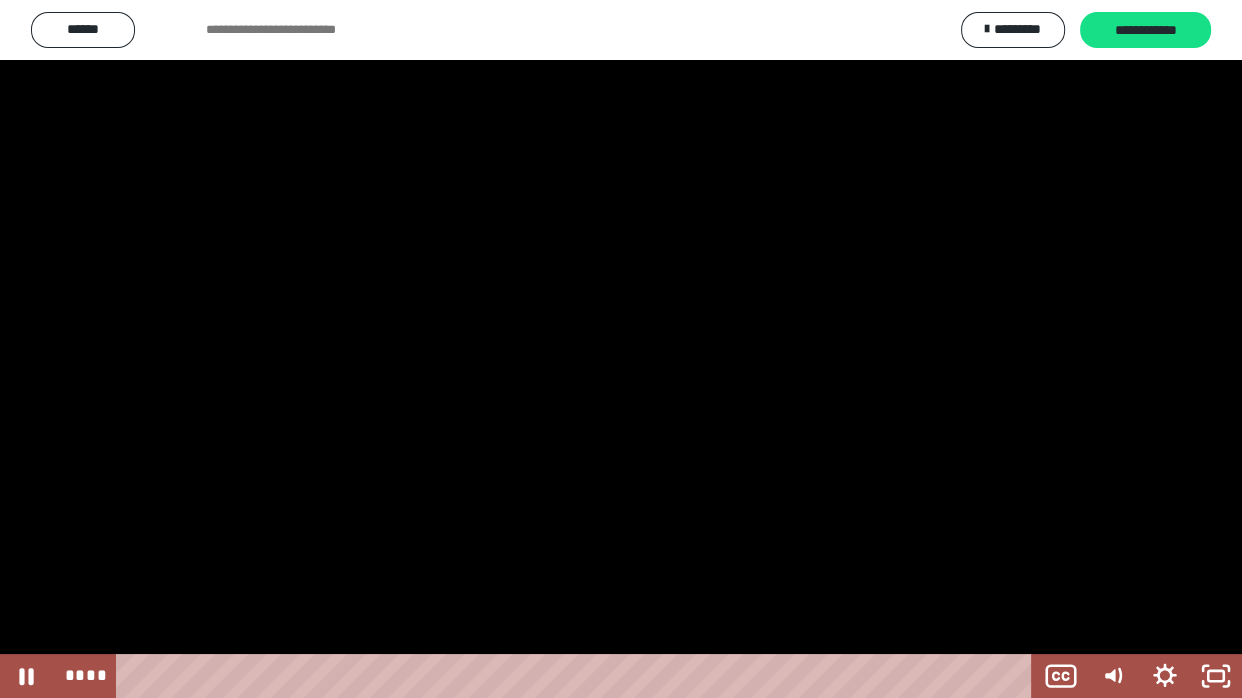 click at bounding box center (621, 349) 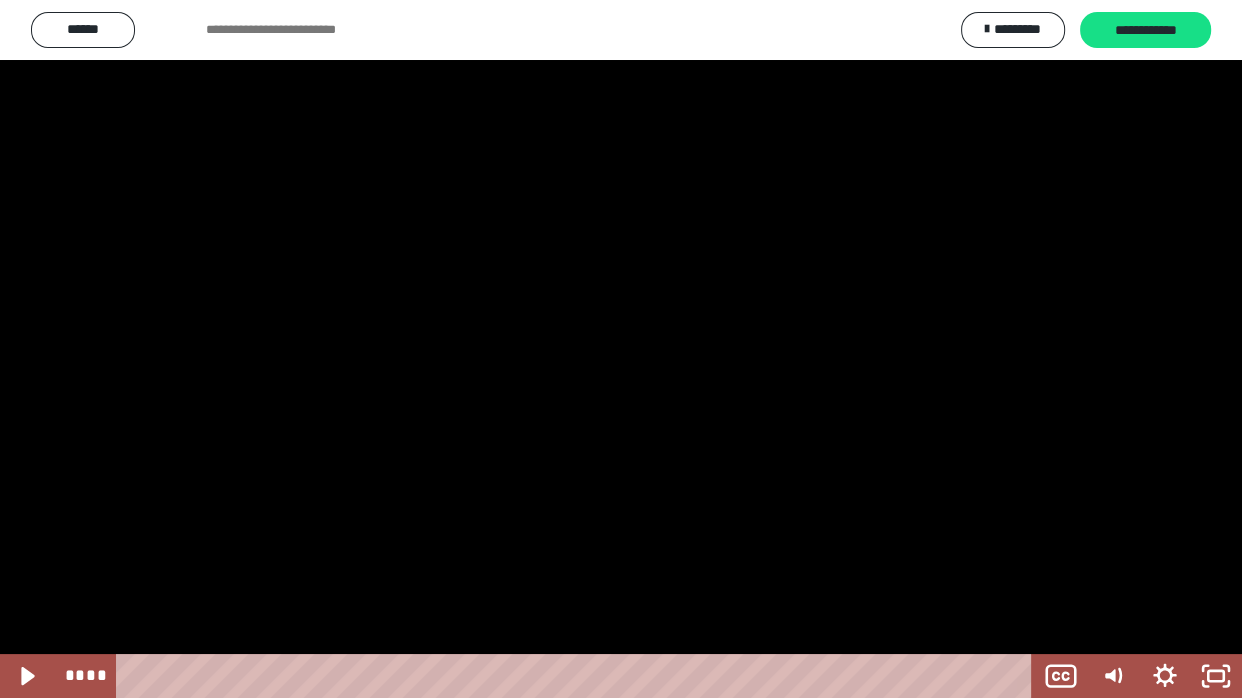 click at bounding box center [621, 349] 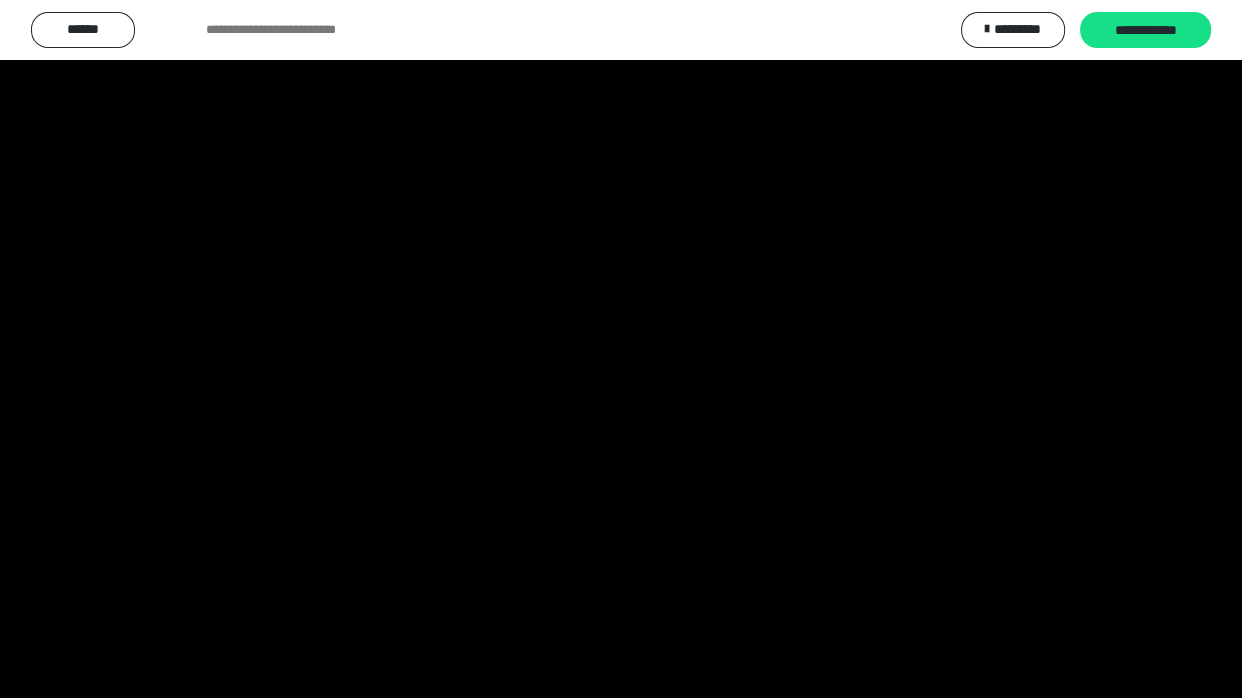 click at bounding box center (621, 349) 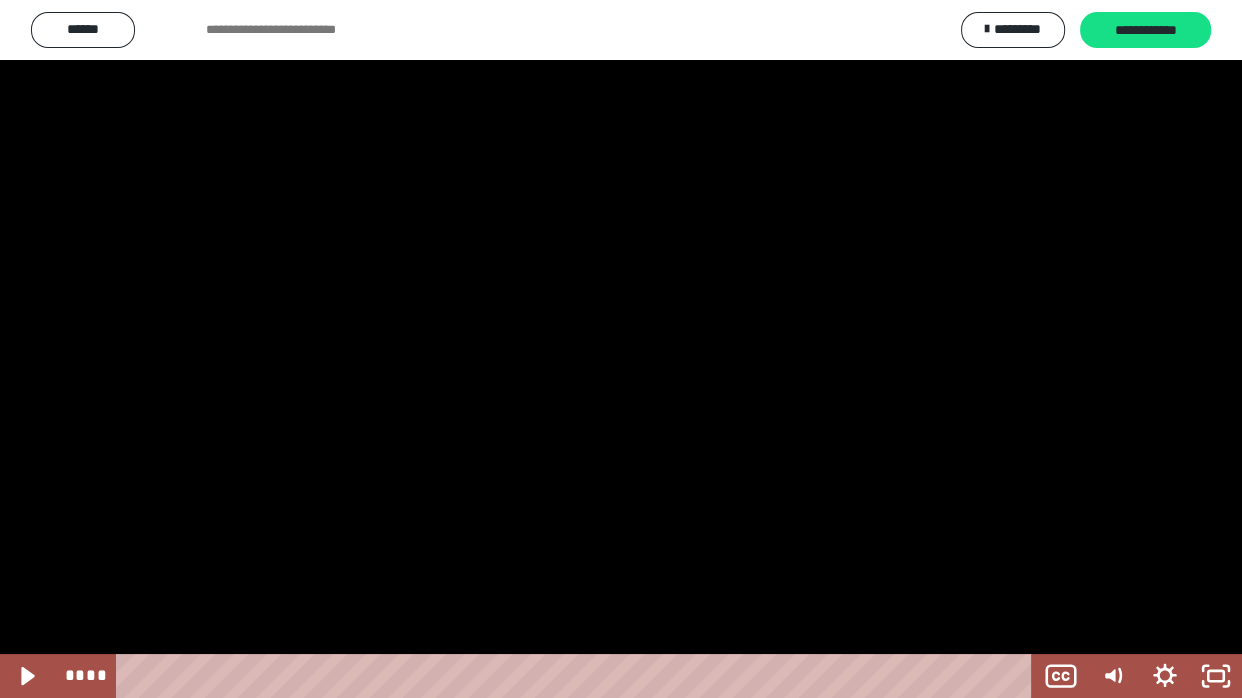 click at bounding box center (621, 349) 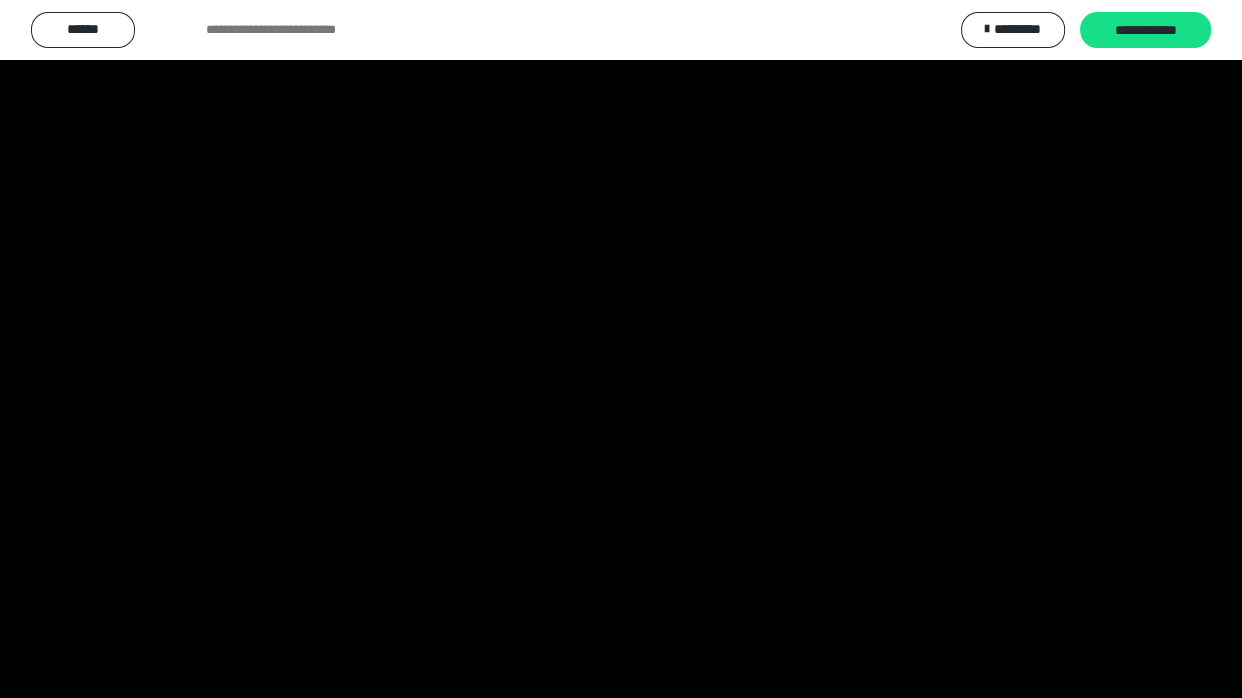 drag, startPoint x: 370, startPoint y: 449, endPoint x: 350, endPoint y: 446, distance: 20.22375 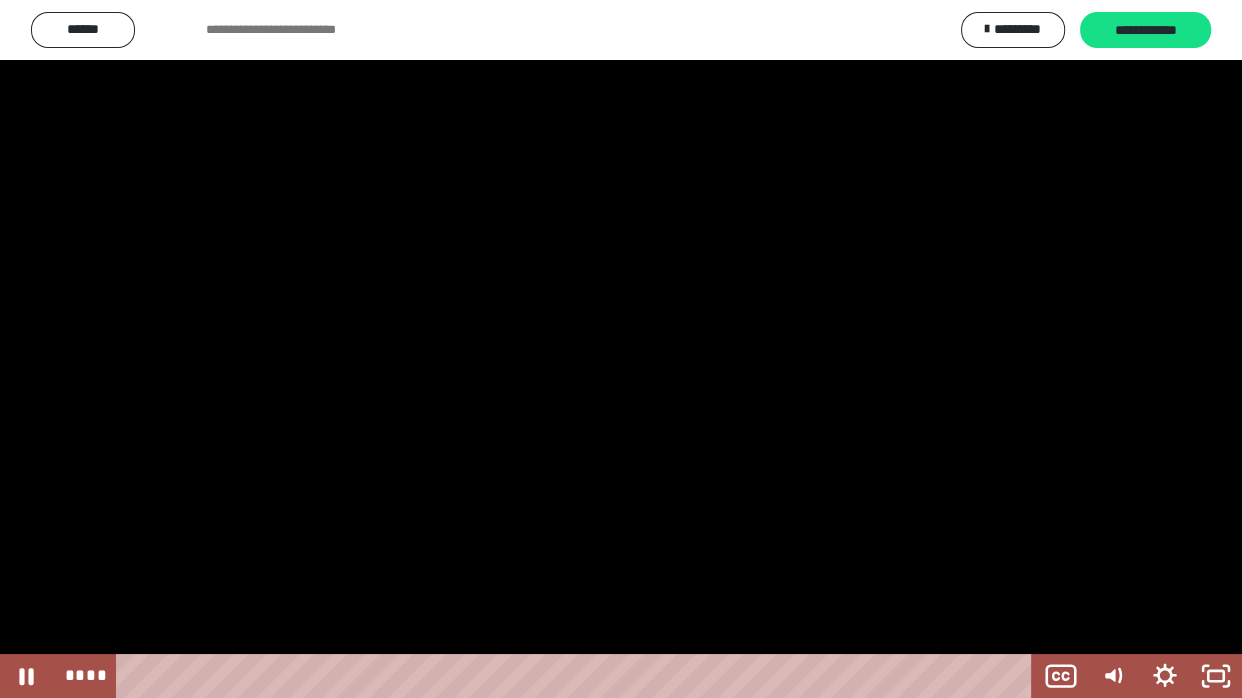 click at bounding box center [621, 349] 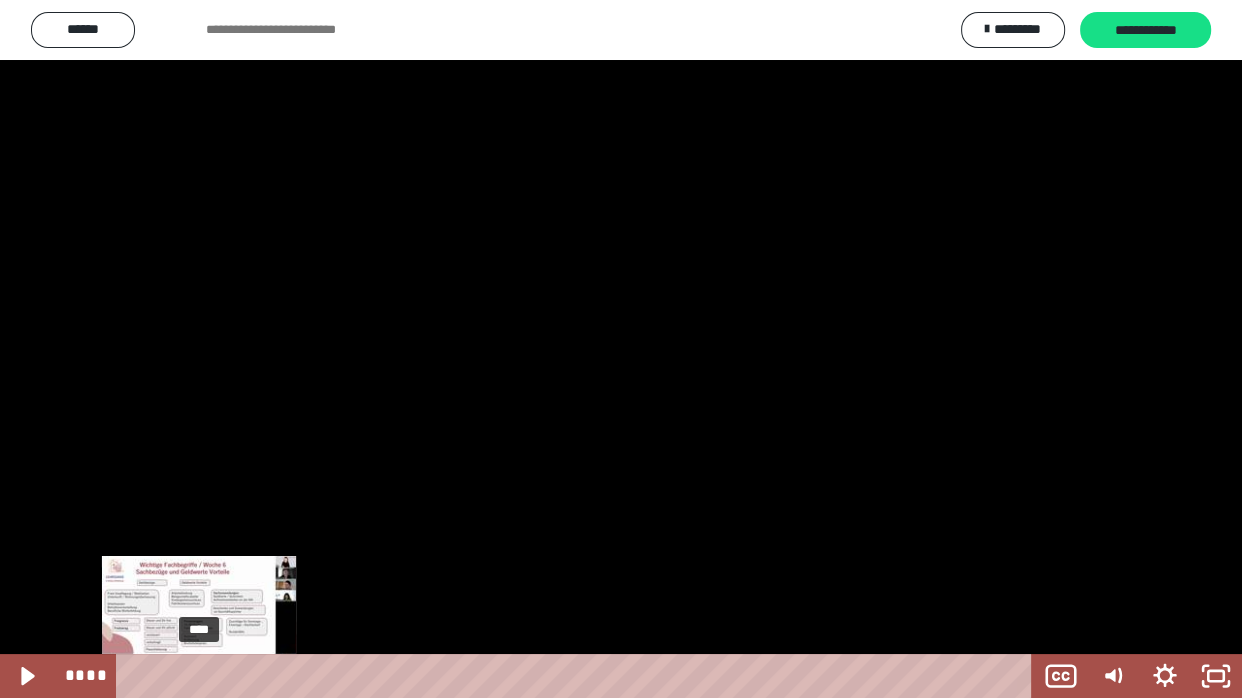 click at bounding box center (205, 676) 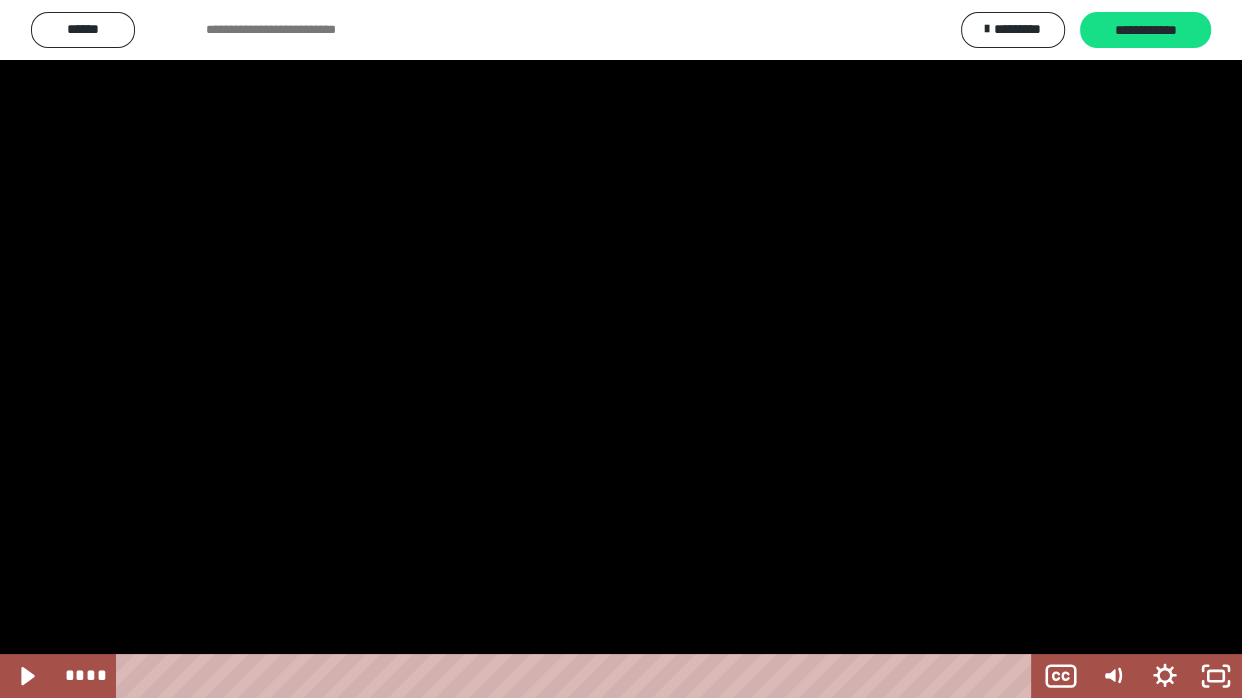 click at bounding box center [621, 349] 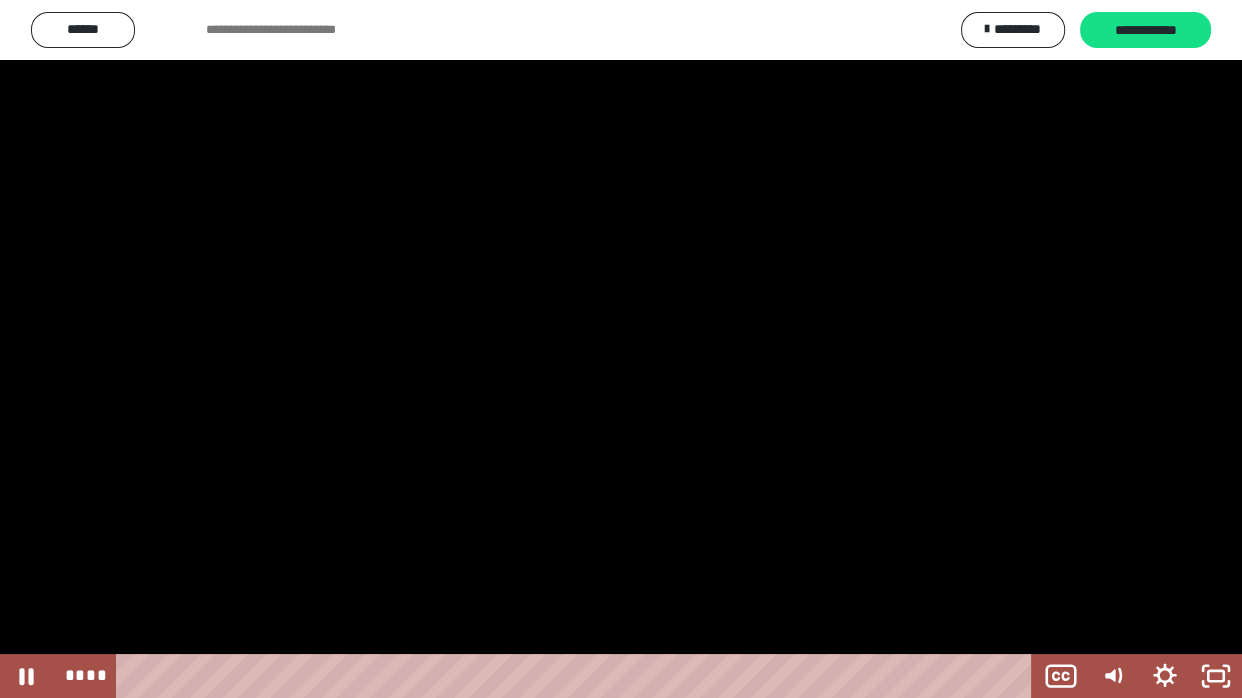 click at bounding box center (621, 349) 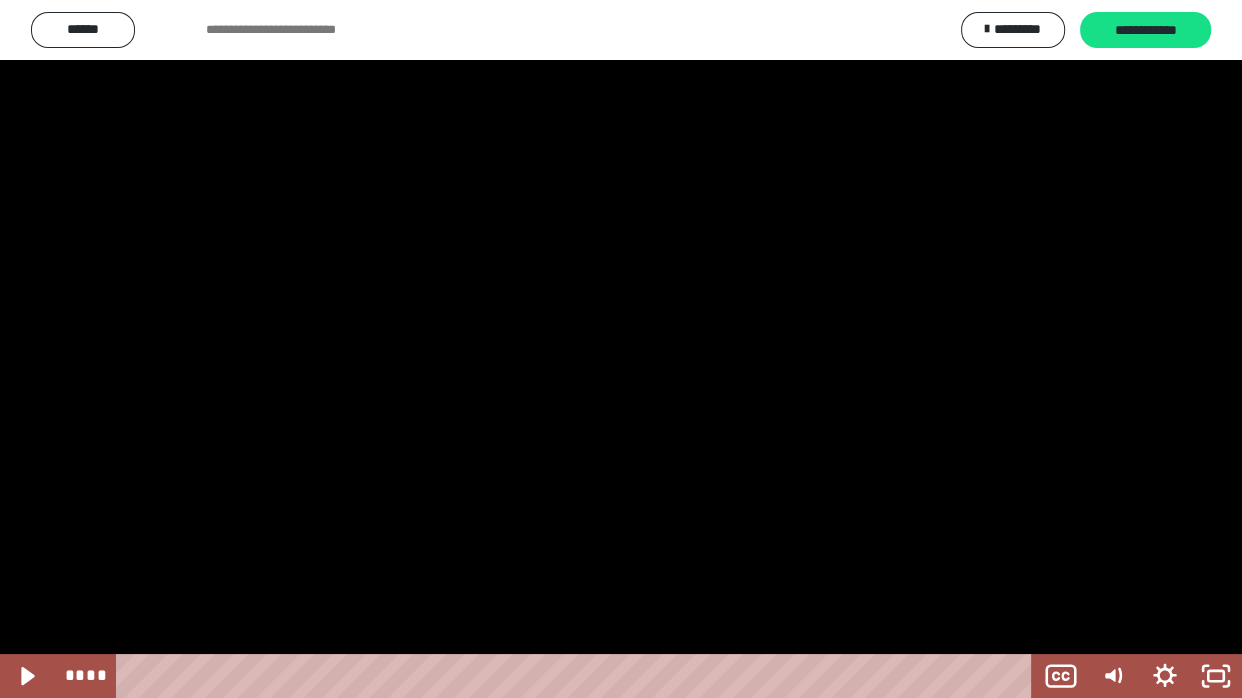 click at bounding box center [621, 349] 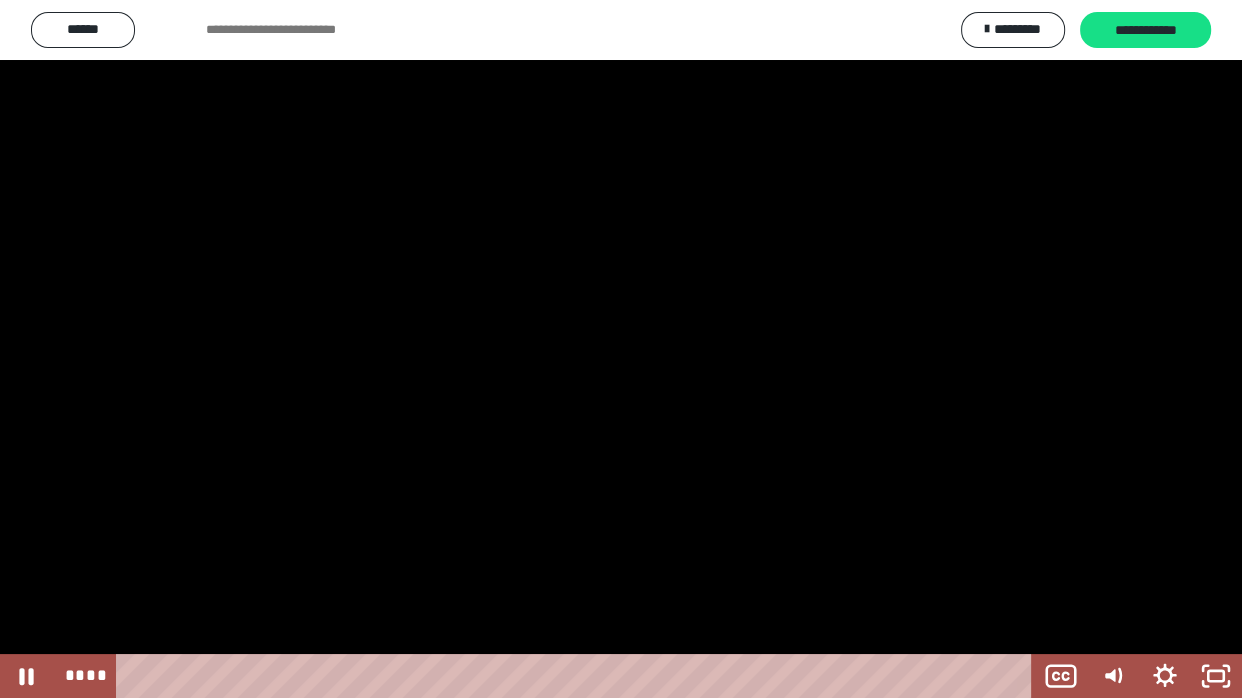 click at bounding box center (621, 349) 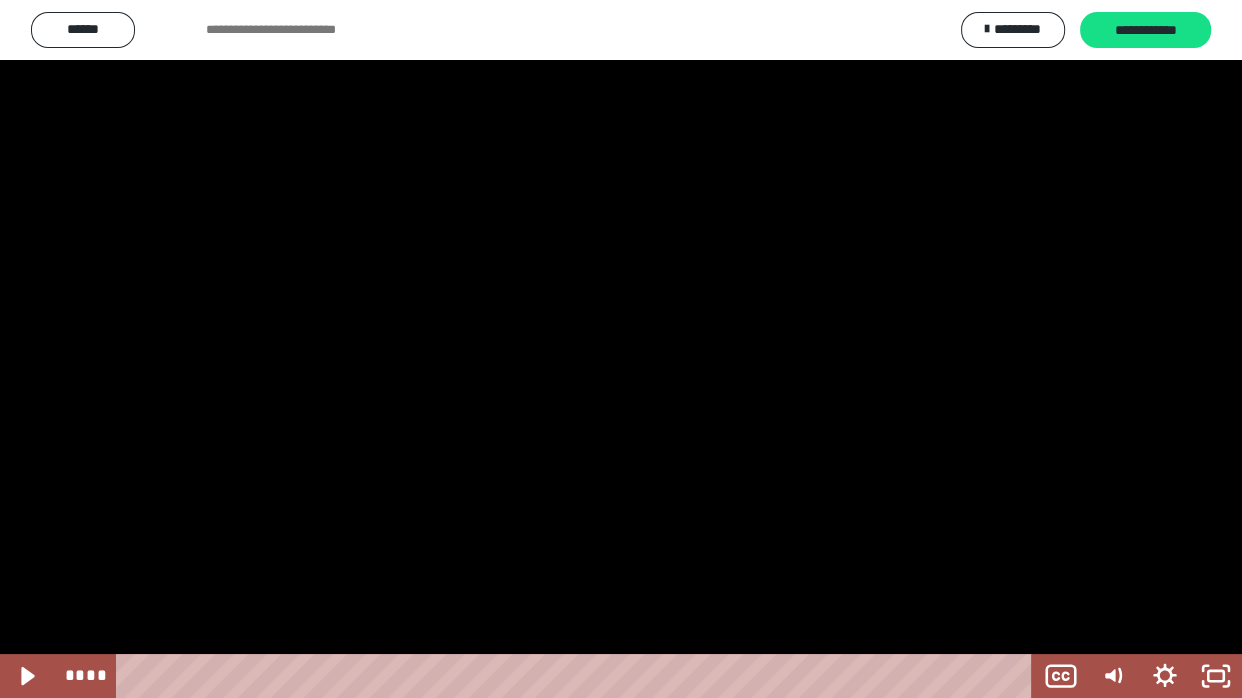 click at bounding box center (621, 349) 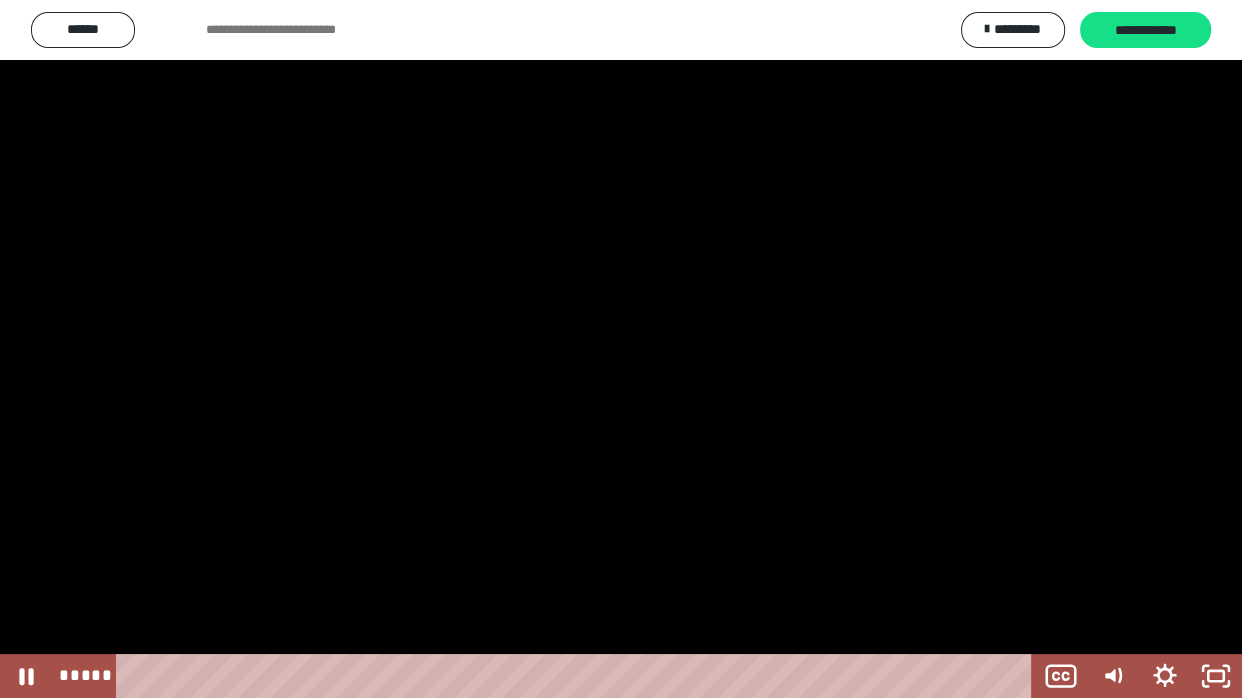 click at bounding box center (621, 349) 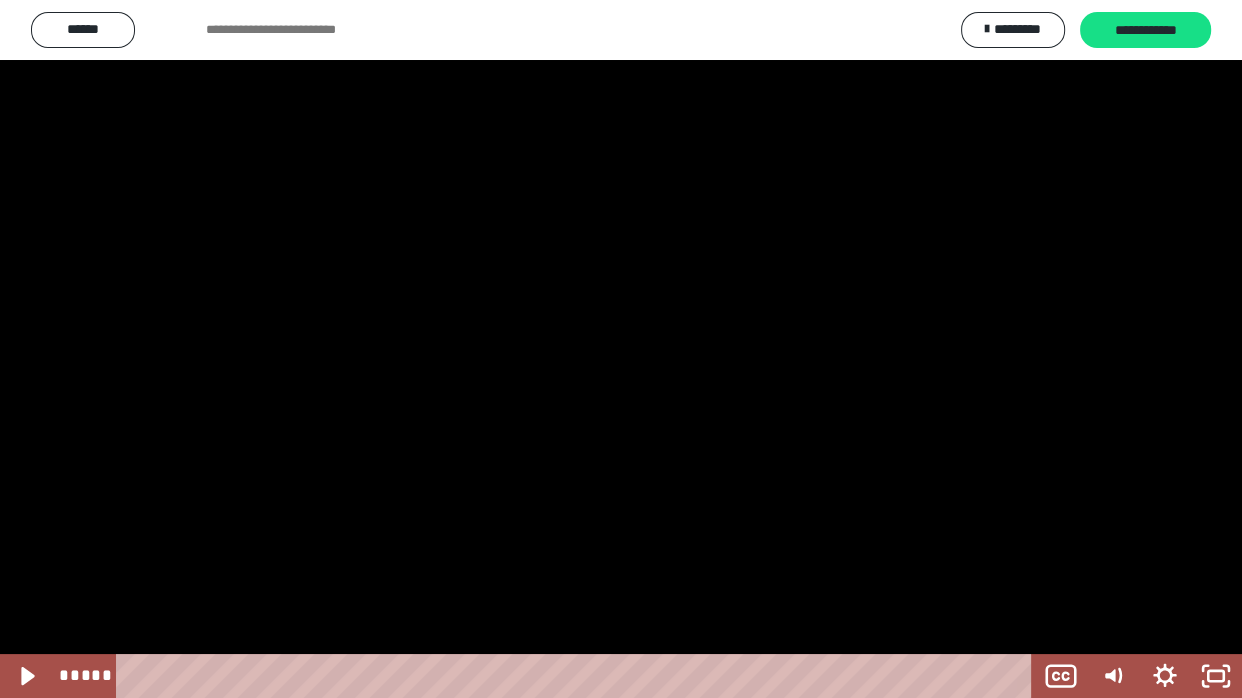 click at bounding box center [621, 349] 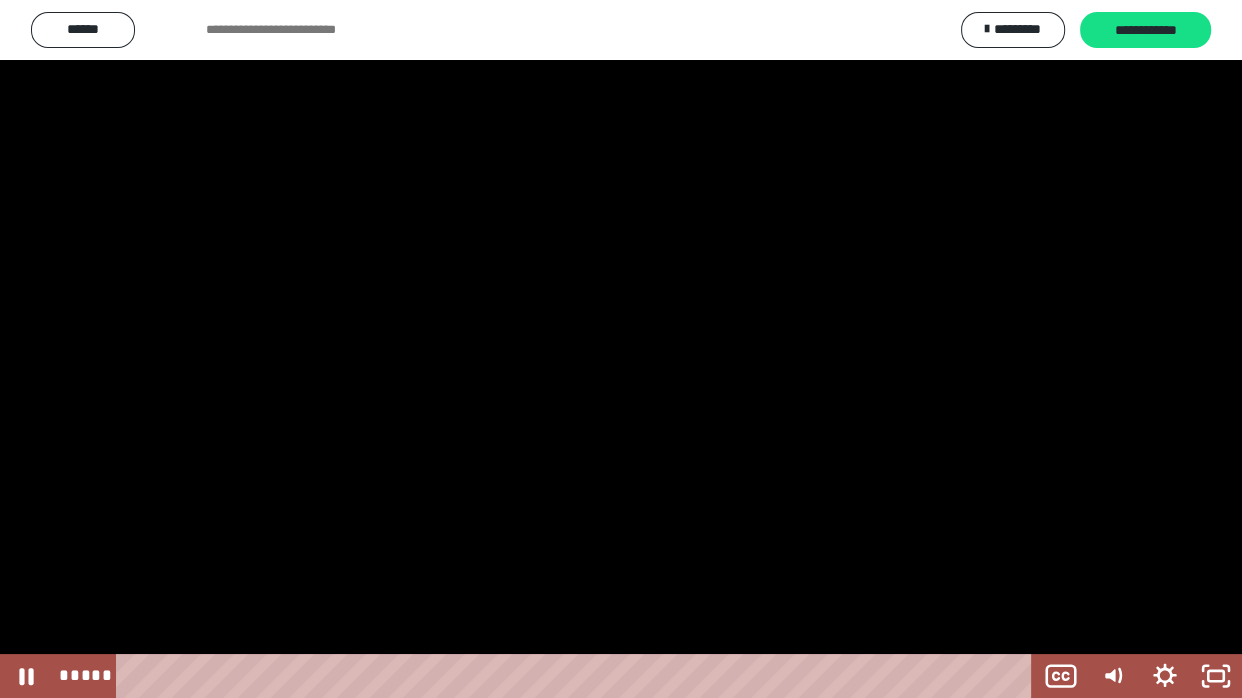 click at bounding box center (621, 349) 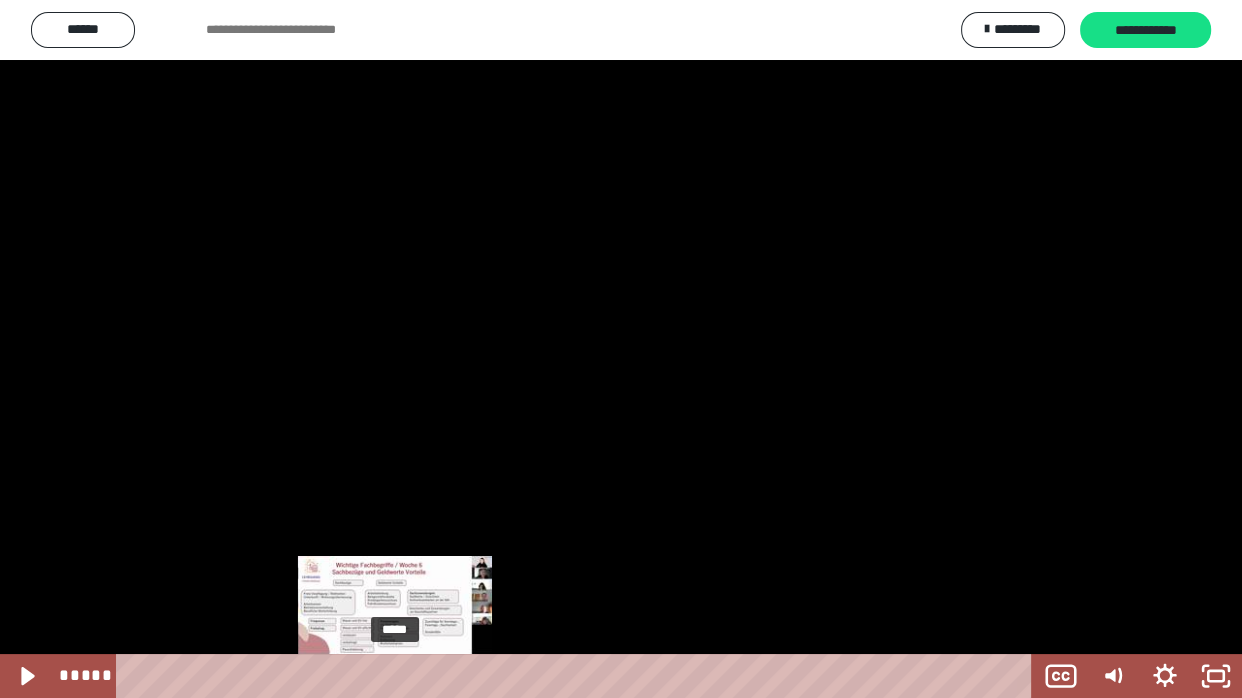 click on "*****" at bounding box center (577, 676) 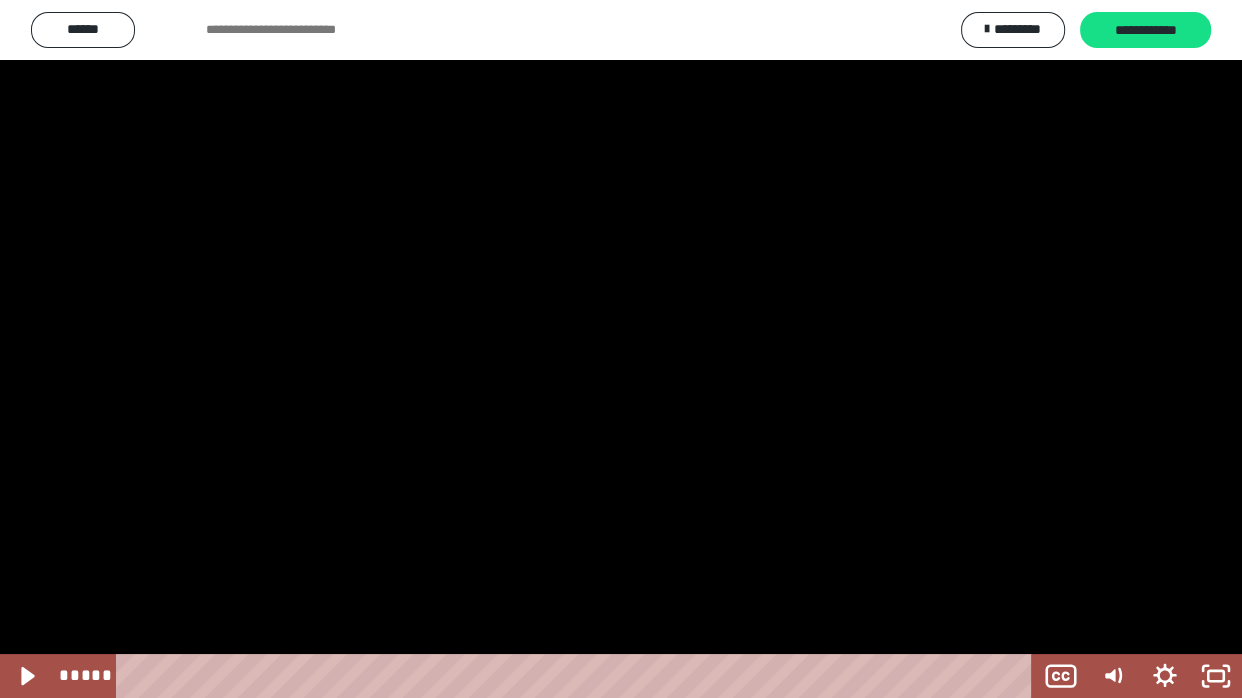 click at bounding box center (621, 349) 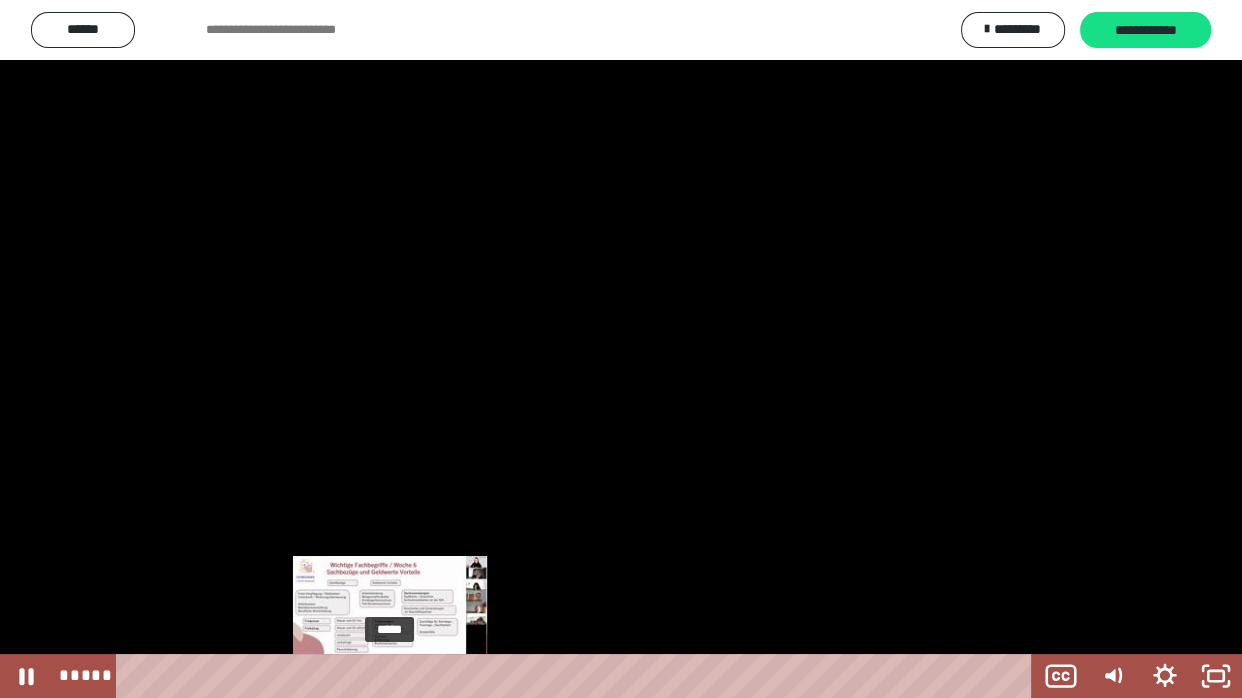 click on "*****" at bounding box center (577, 676) 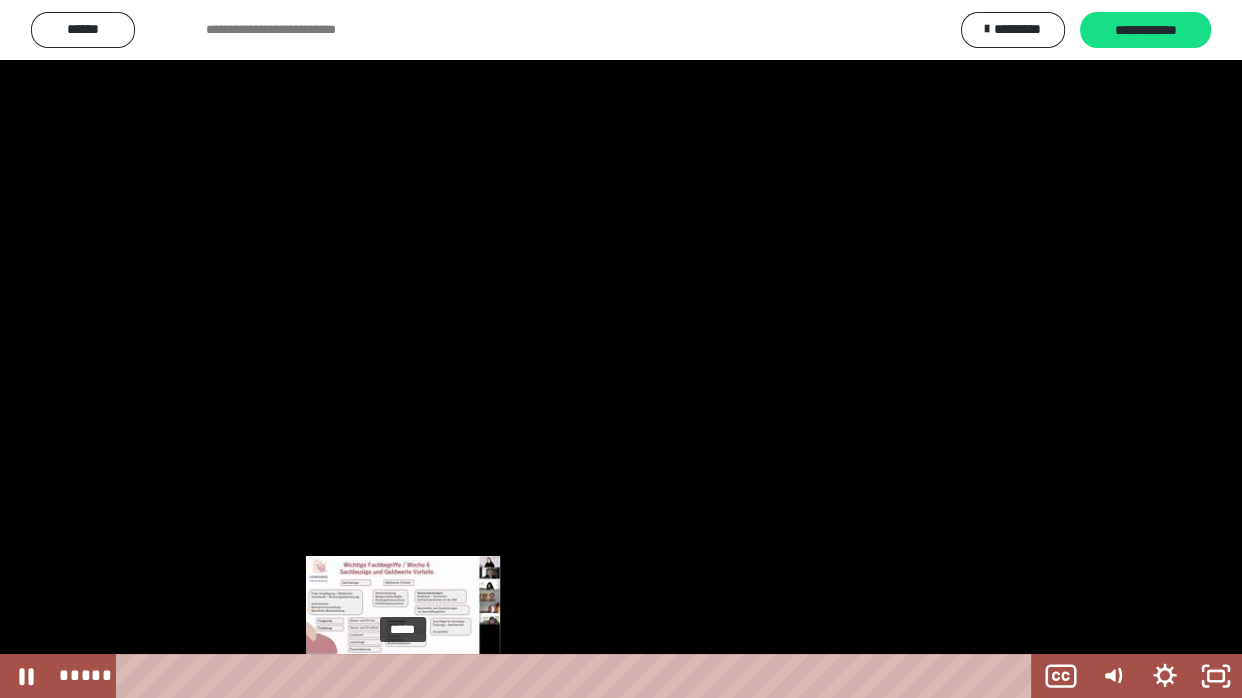 click on "*****" at bounding box center (577, 676) 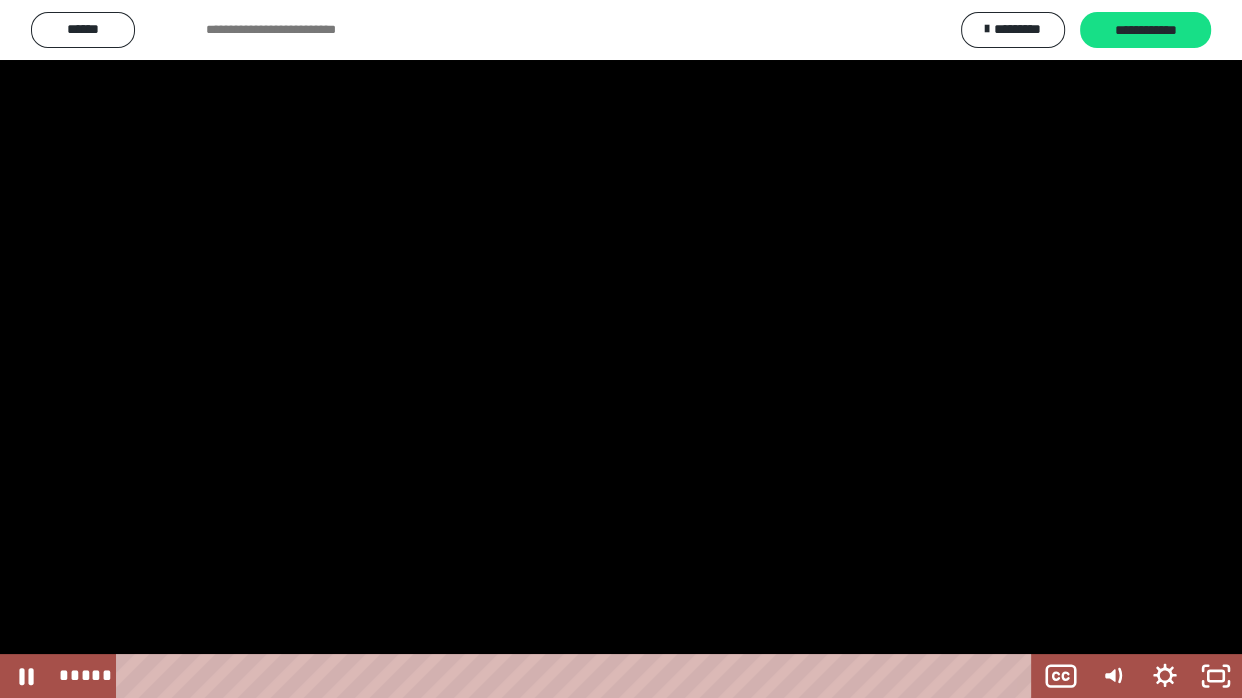 drag, startPoint x: 739, startPoint y: 227, endPoint x: 711, endPoint y: 244, distance: 32.75668 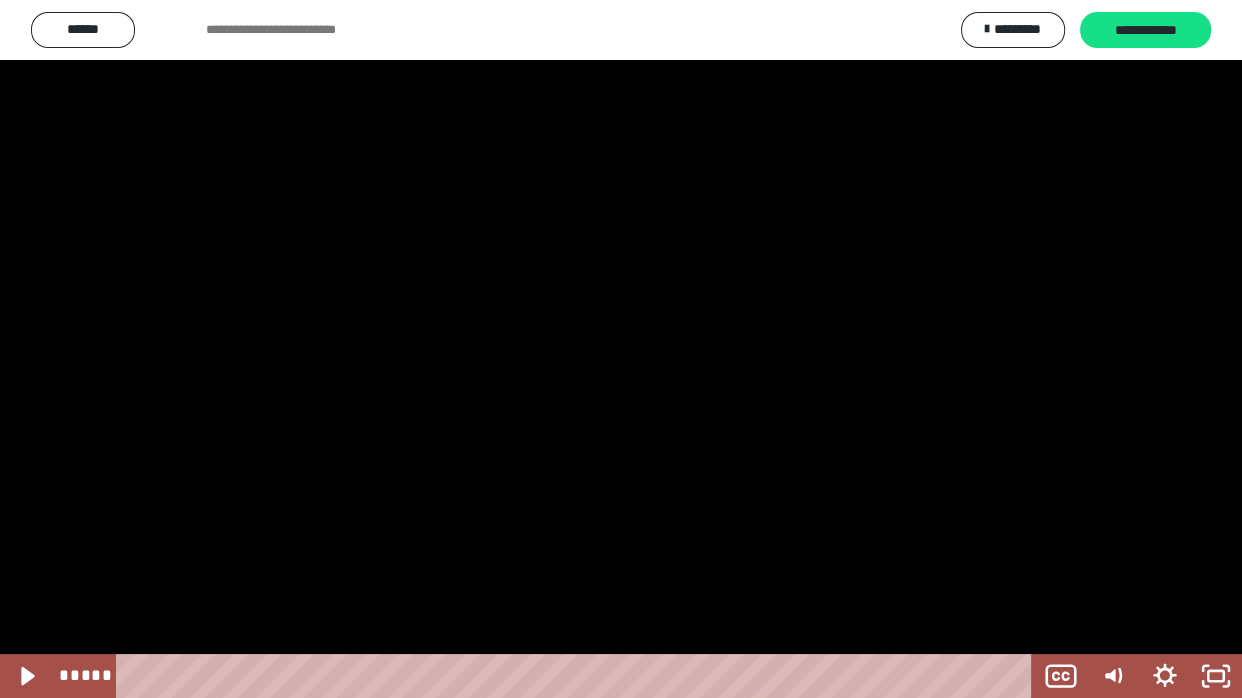 click at bounding box center [621, 349] 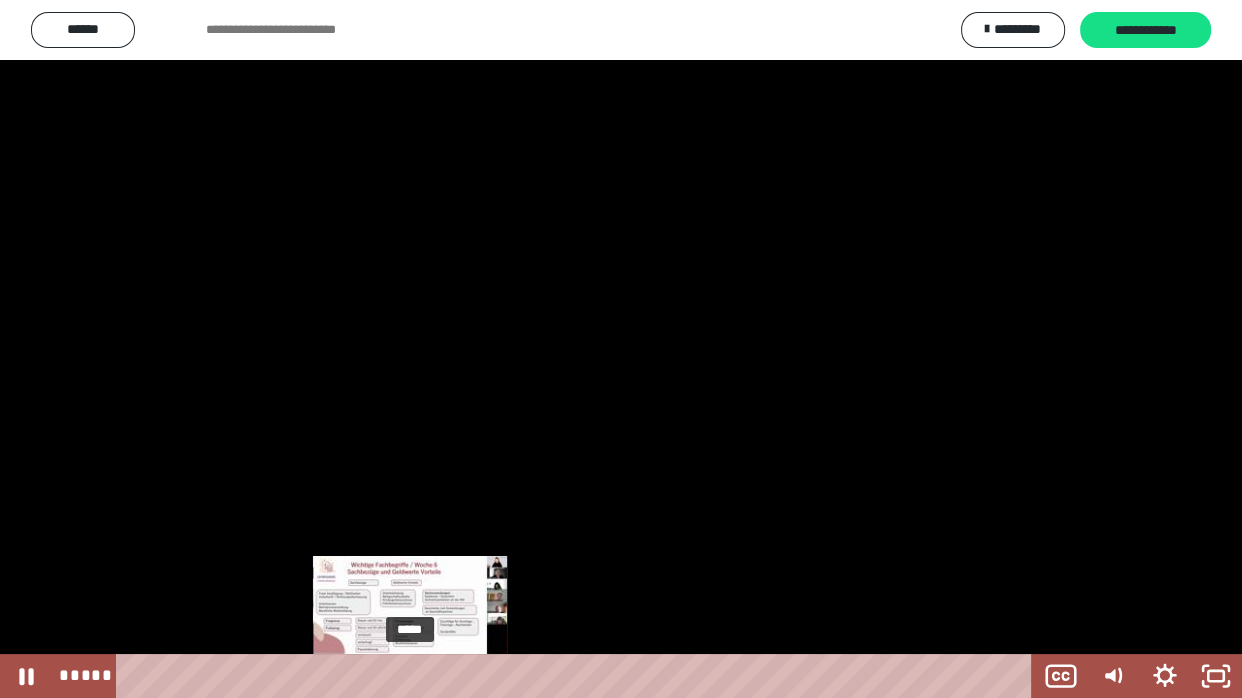 click on "*****" at bounding box center [577, 676] 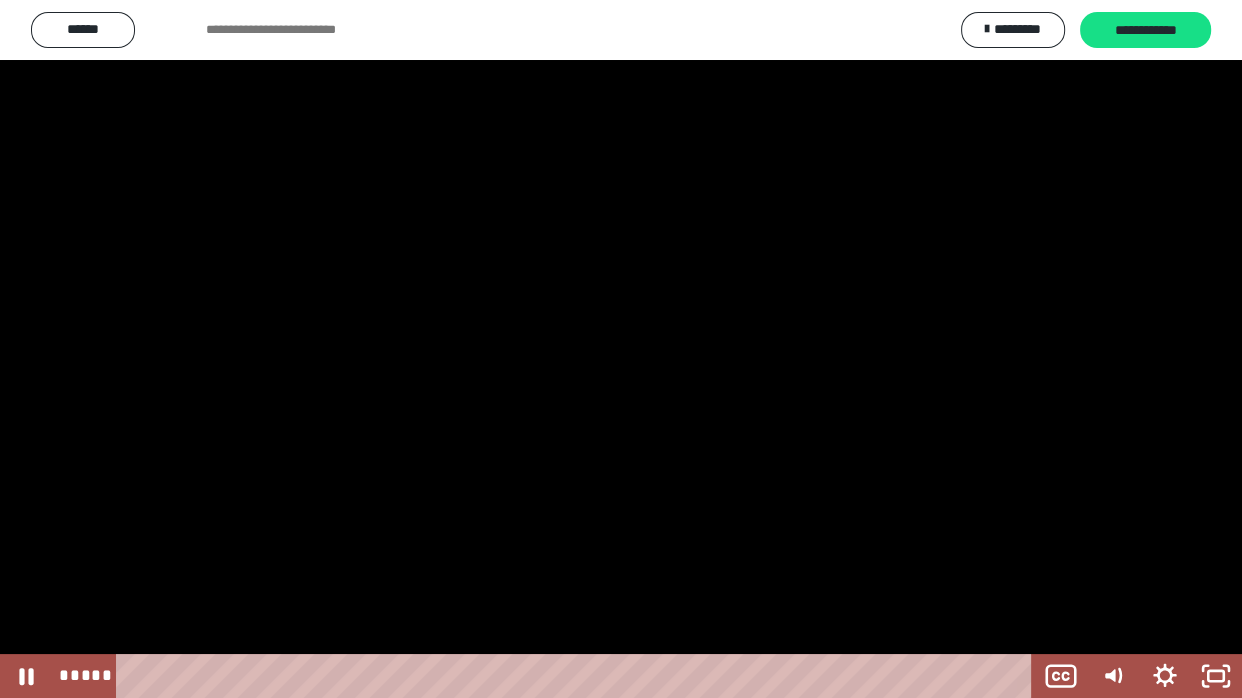 click at bounding box center (621, 349) 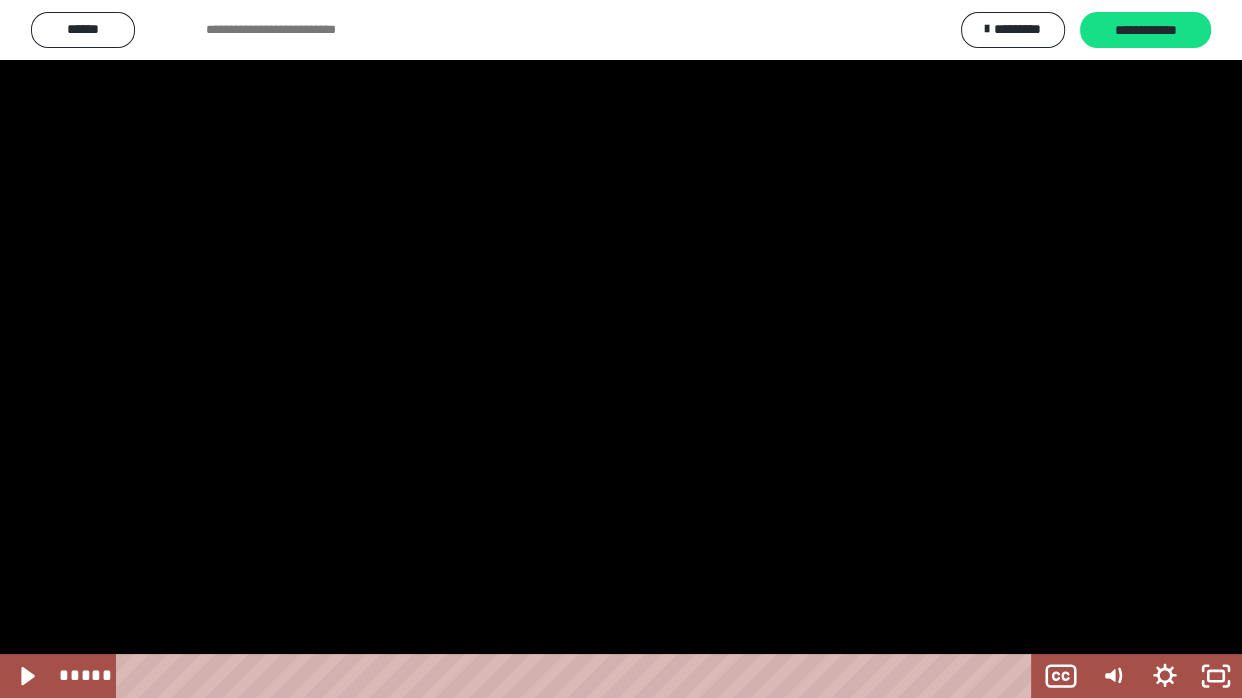 click at bounding box center [621, 349] 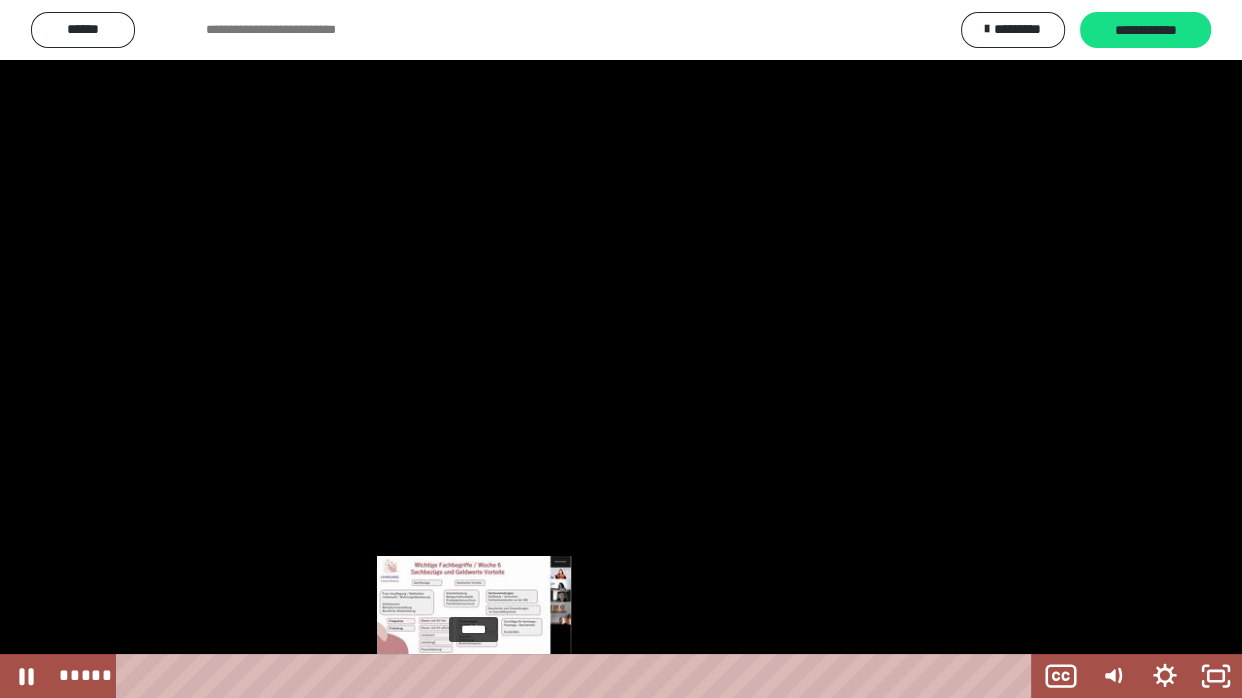 click on "*****" at bounding box center (577, 676) 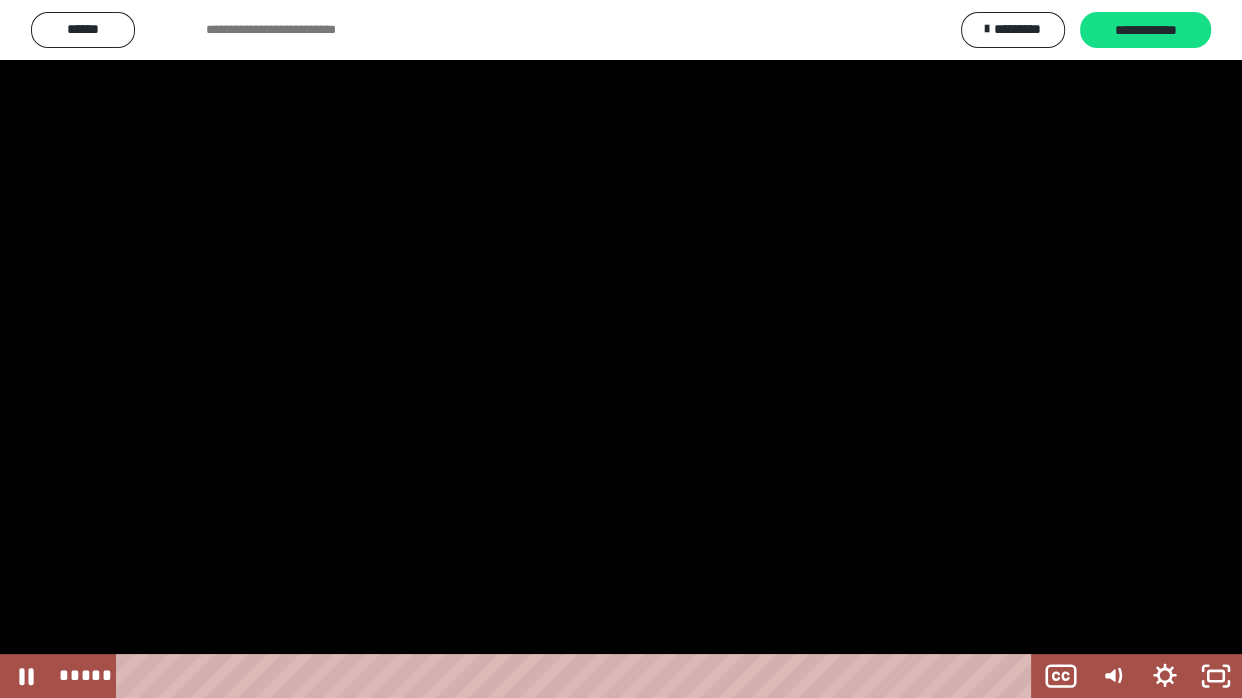 click at bounding box center [621, 349] 